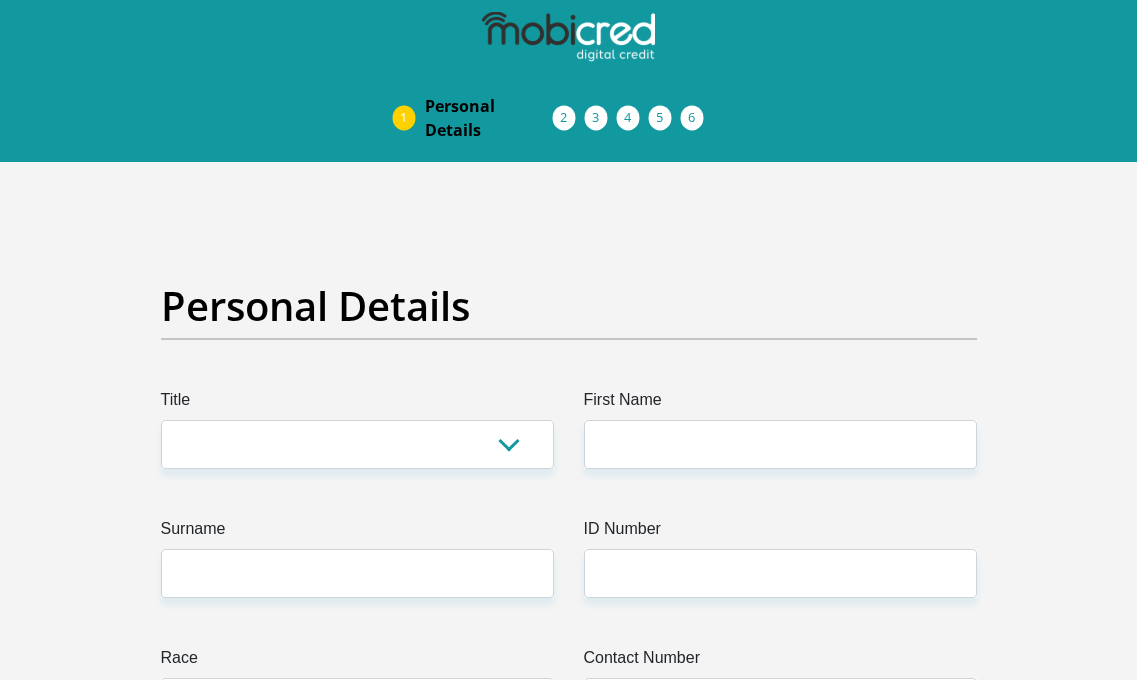 scroll, scrollTop: 0, scrollLeft: 0, axis: both 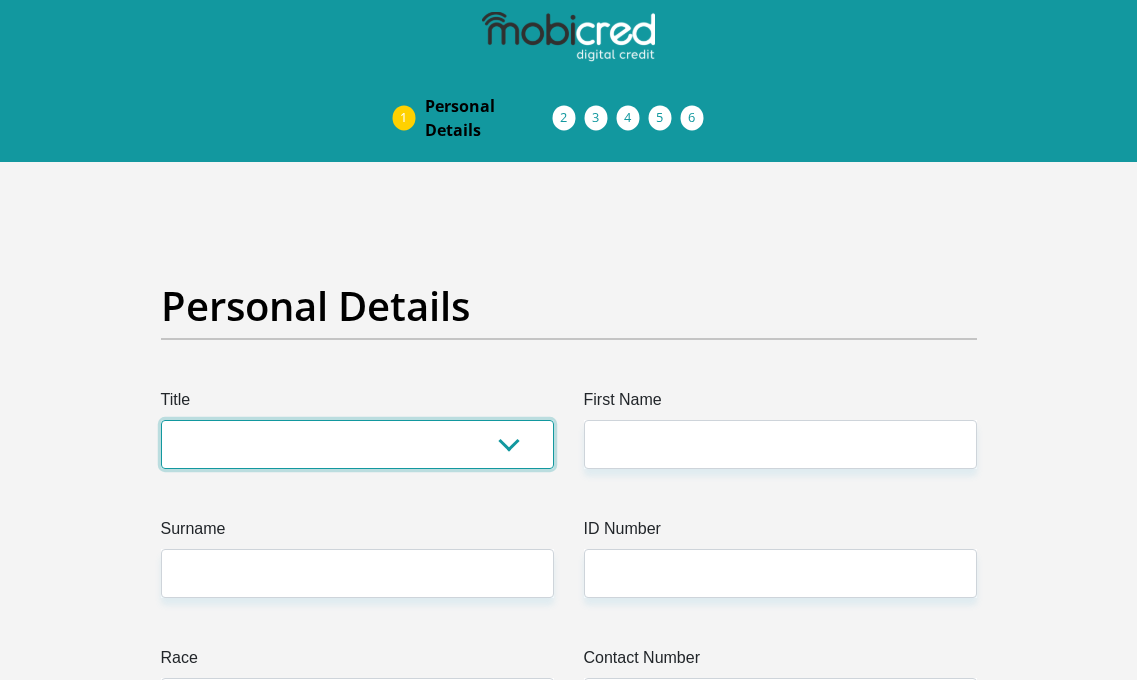 select on "Mr" 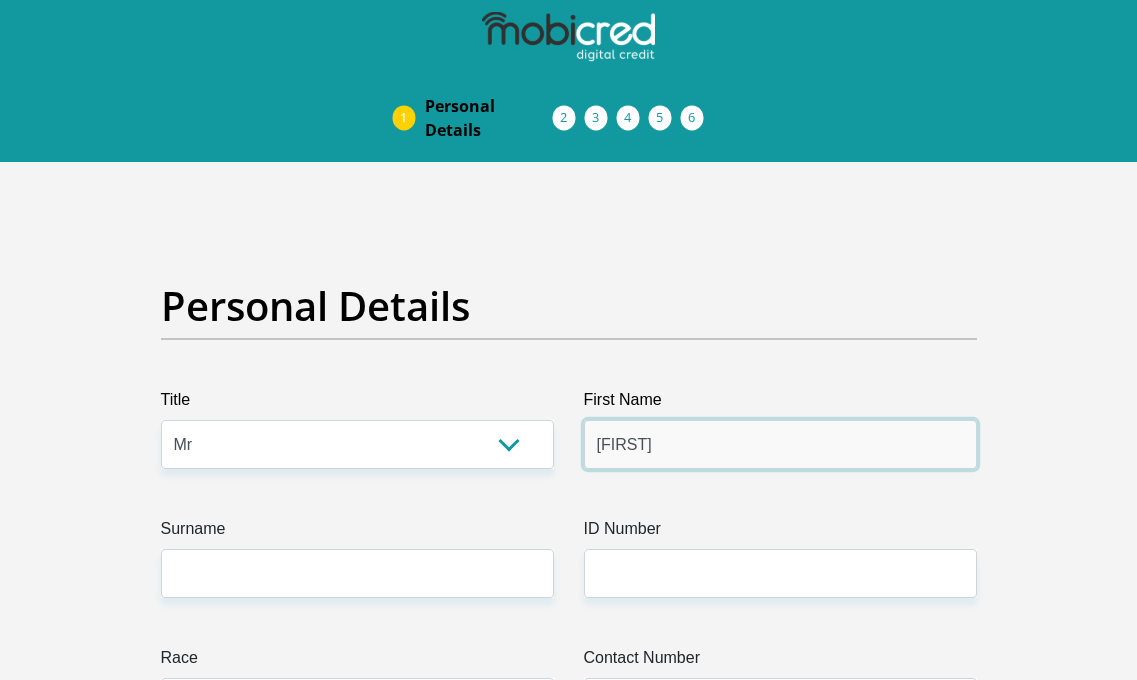 type on "[FIRST]" 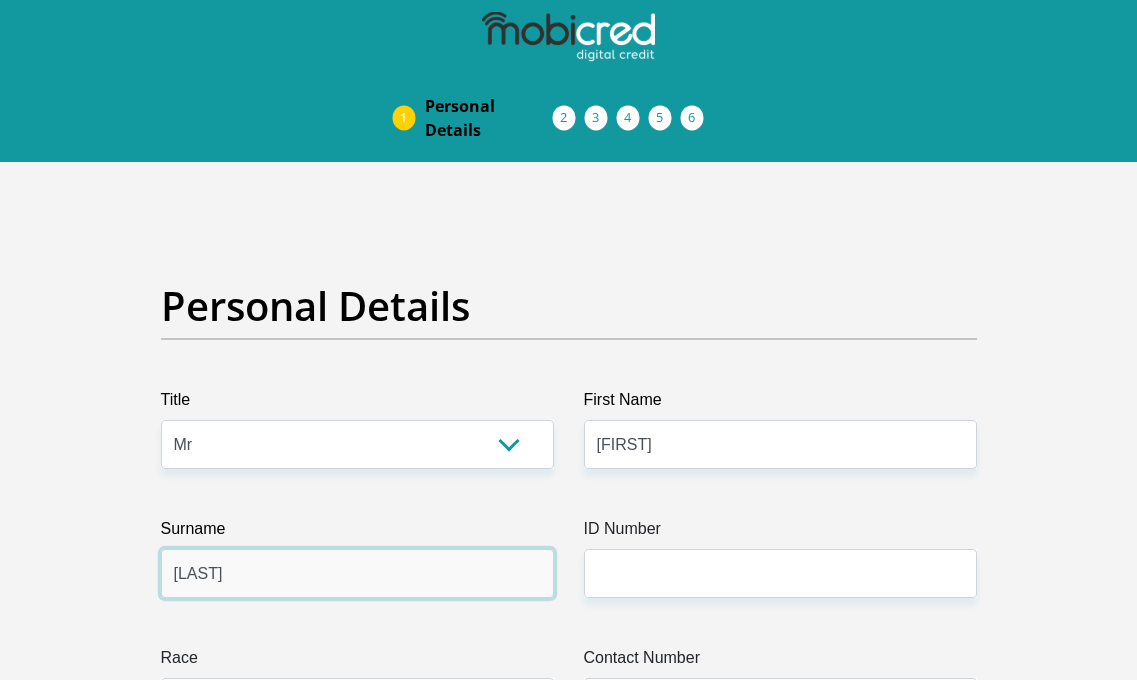 type on "[LAST]" 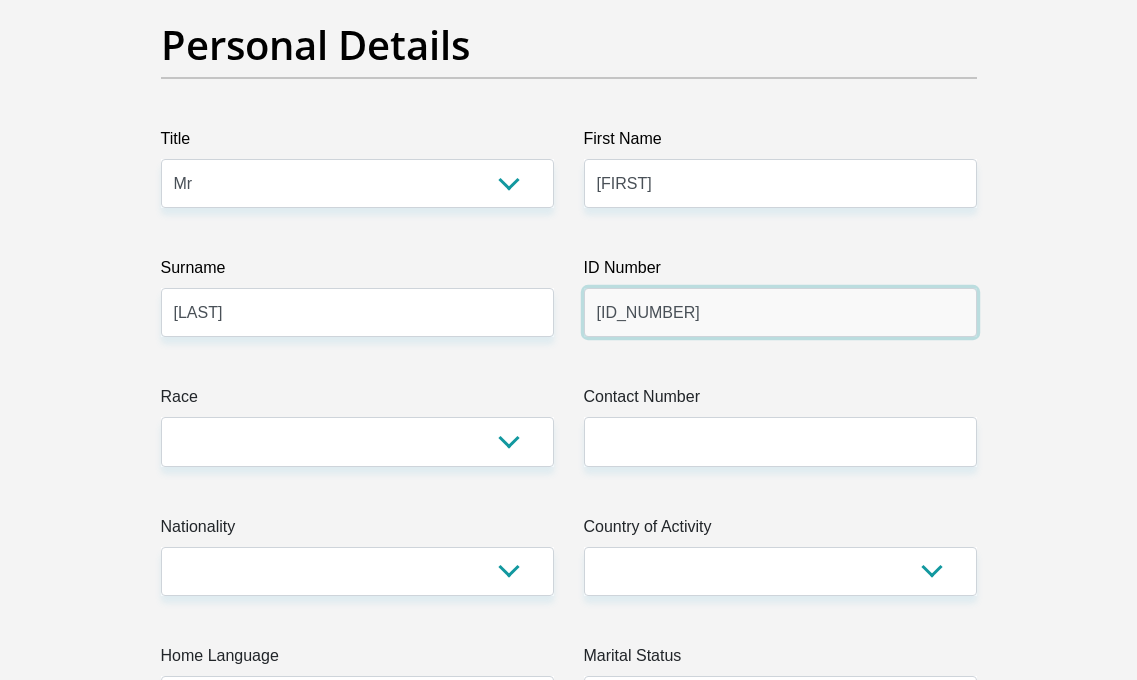 scroll, scrollTop: 289, scrollLeft: 0, axis: vertical 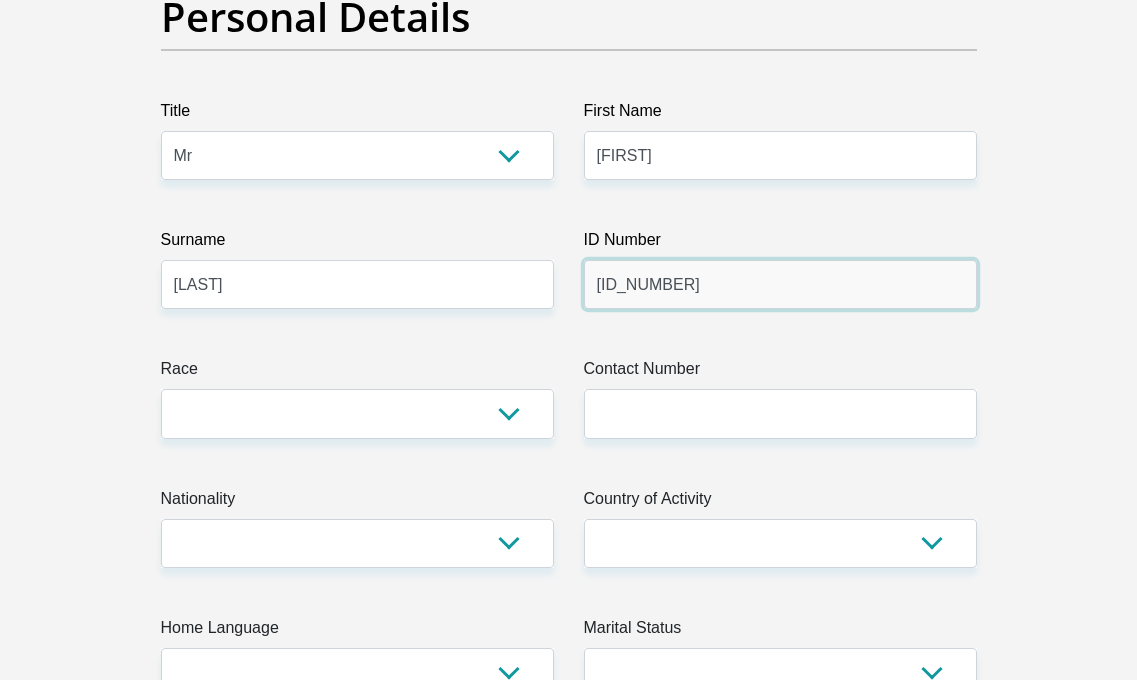 type on "[ID_NUMBER]" 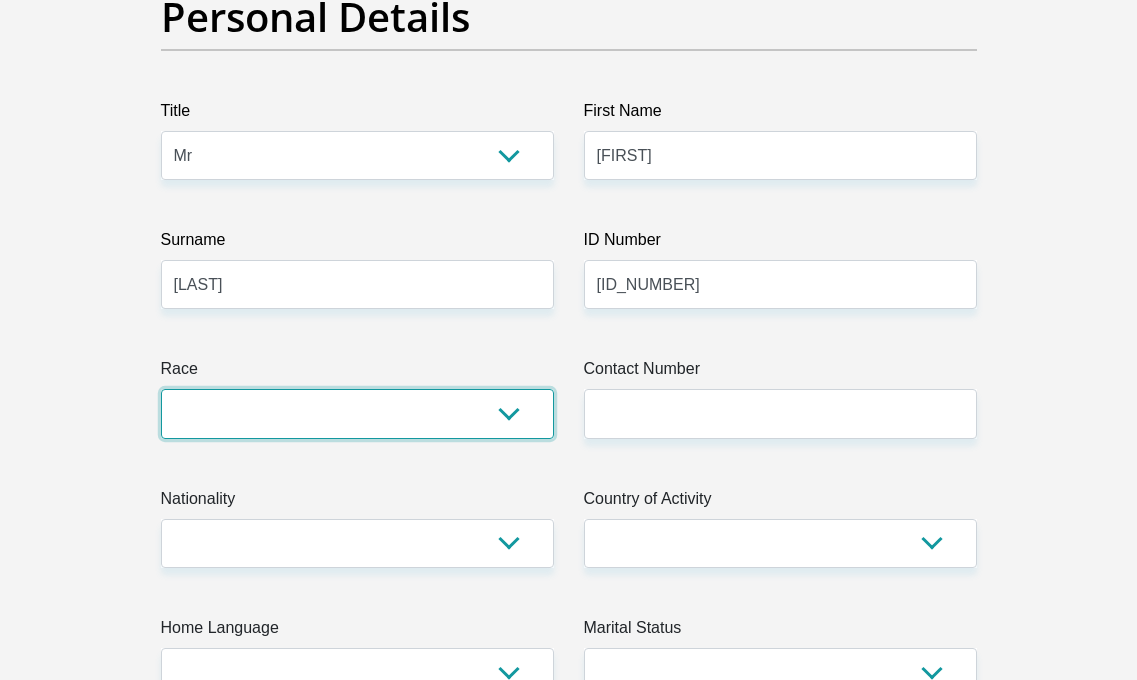 select on "1" 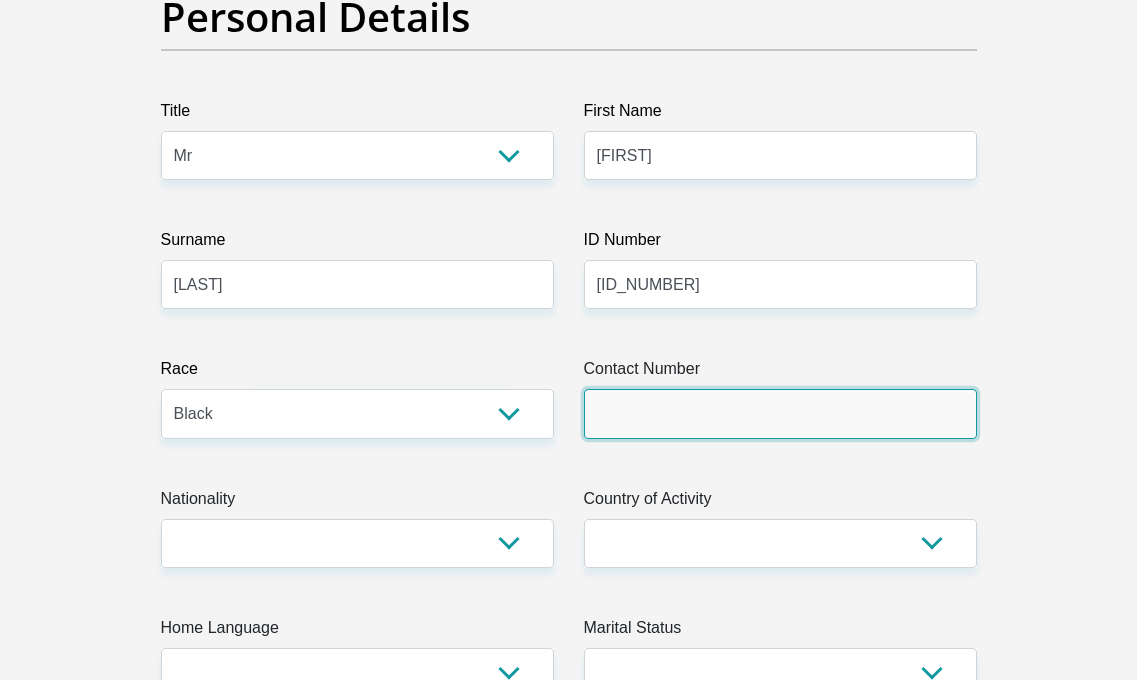 click on "Contact Number" at bounding box center (780, 413) 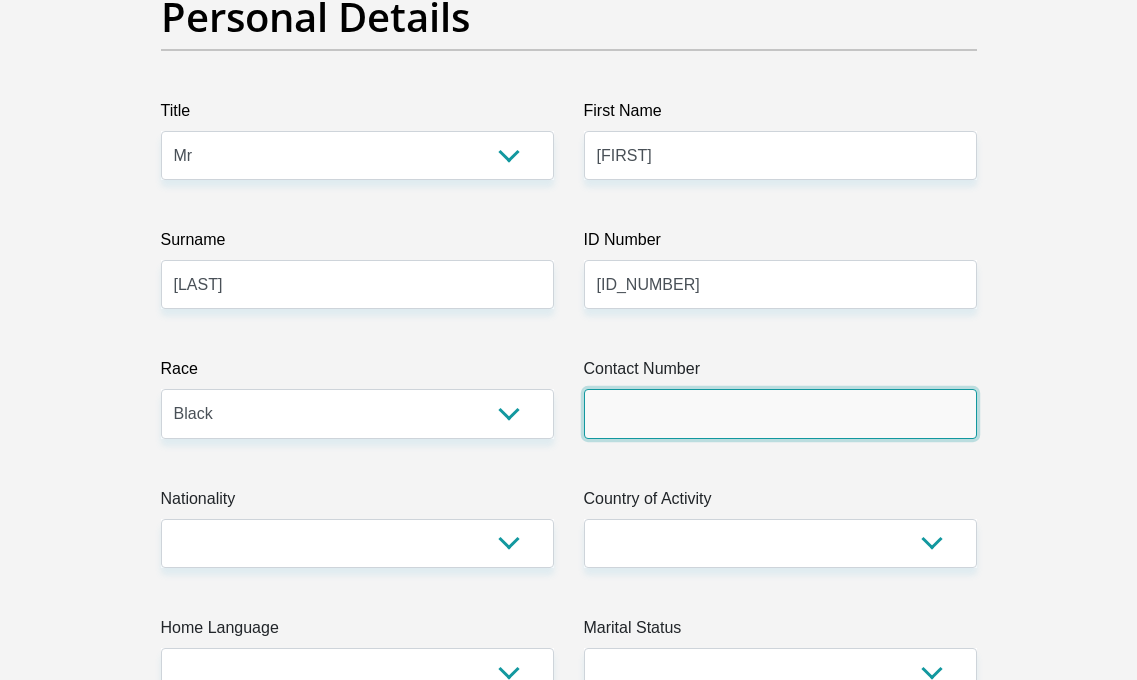 type on "C" 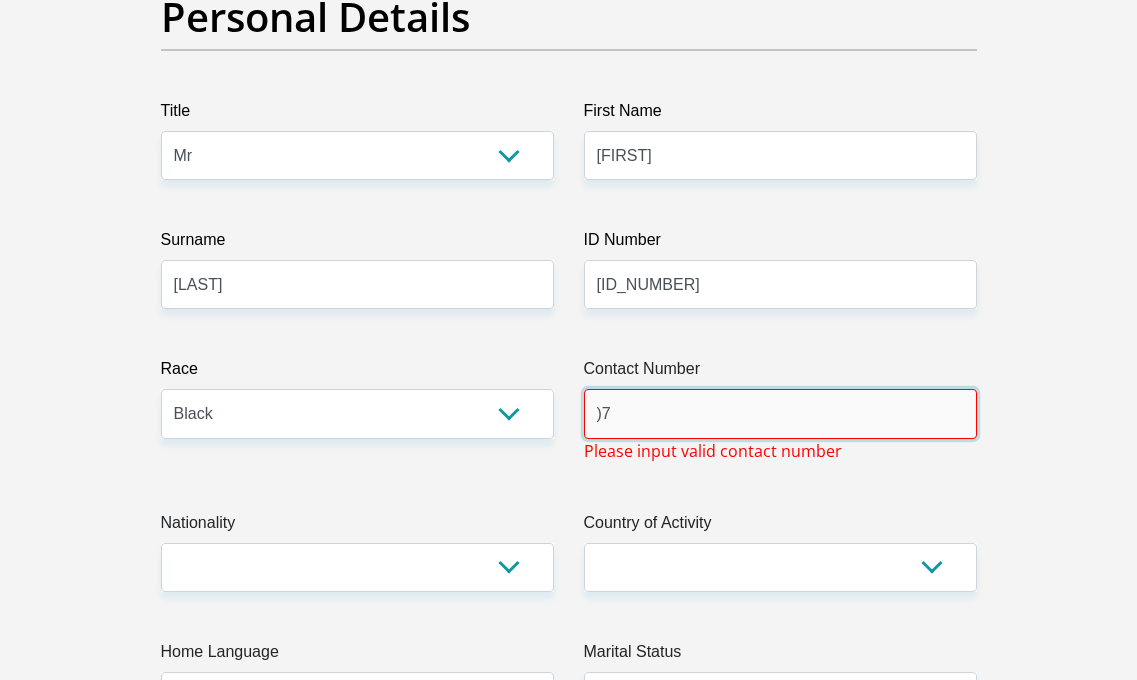 type on ")" 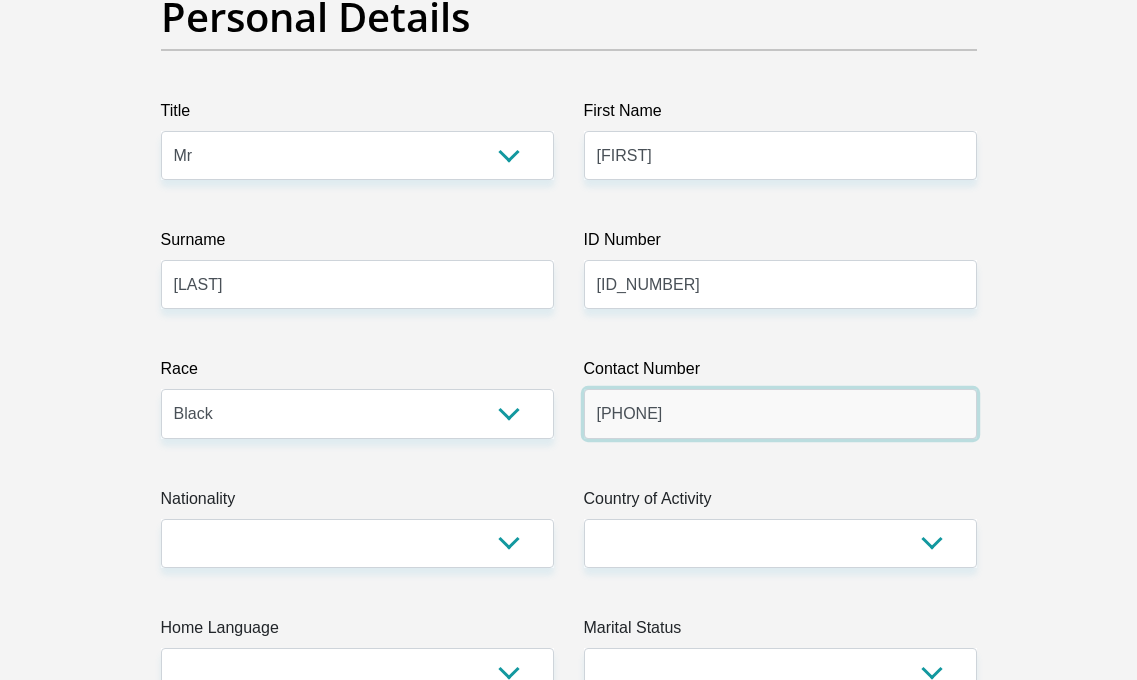 type on "[PHONE]" 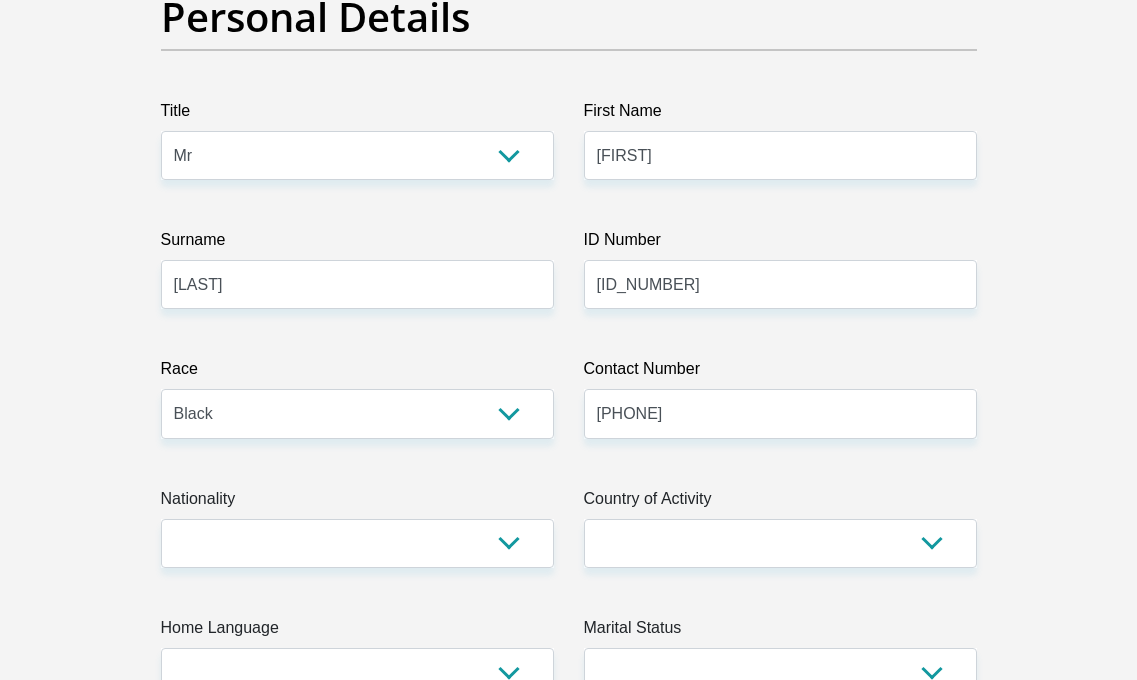 click on "Nationality" at bounding box center [357, 503] 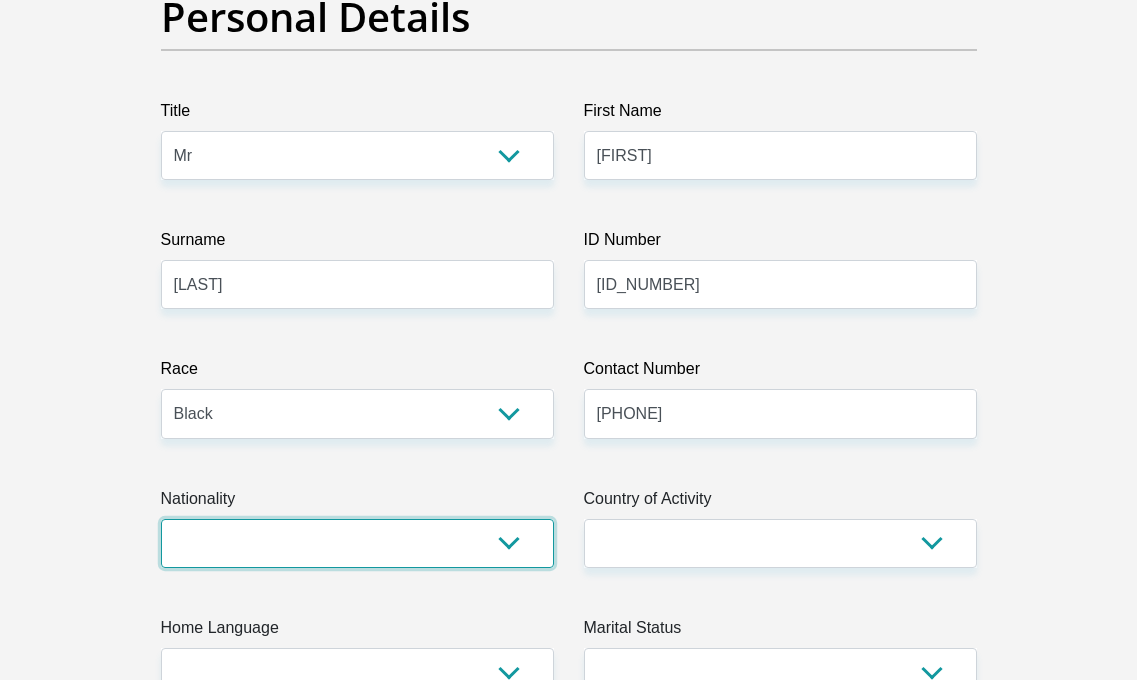 select on "ZAF" 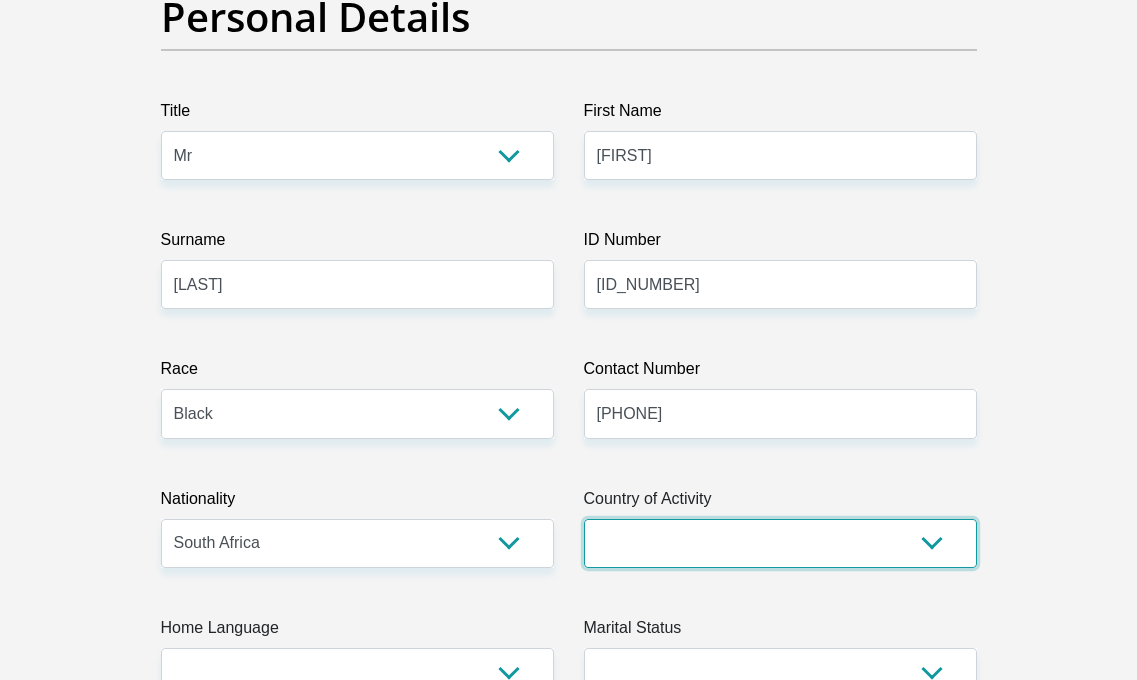 select on "ZAF" 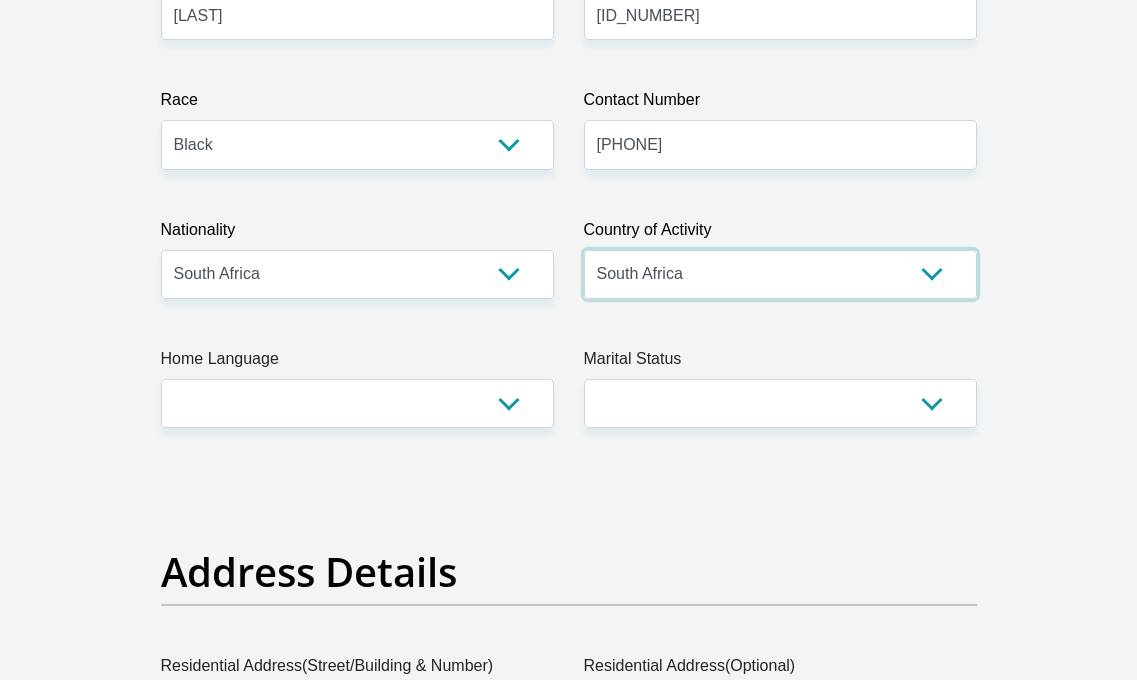 scroll, scrollTop: 582, scrollLeft: 0, axis: vertical 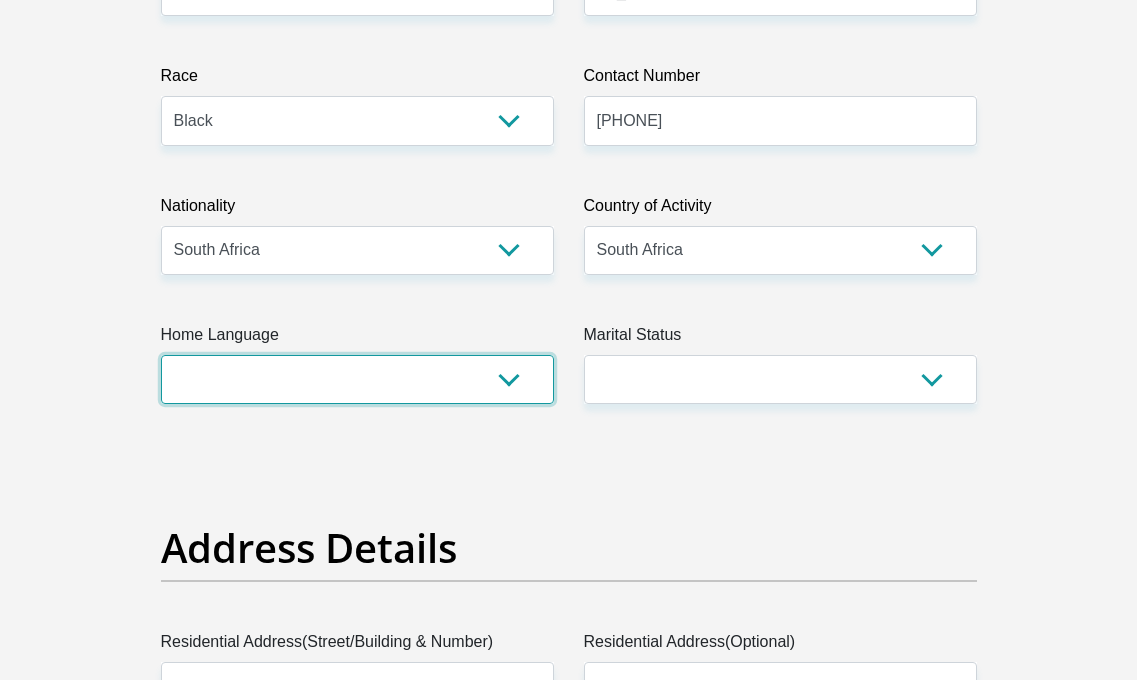 select on "tsn" 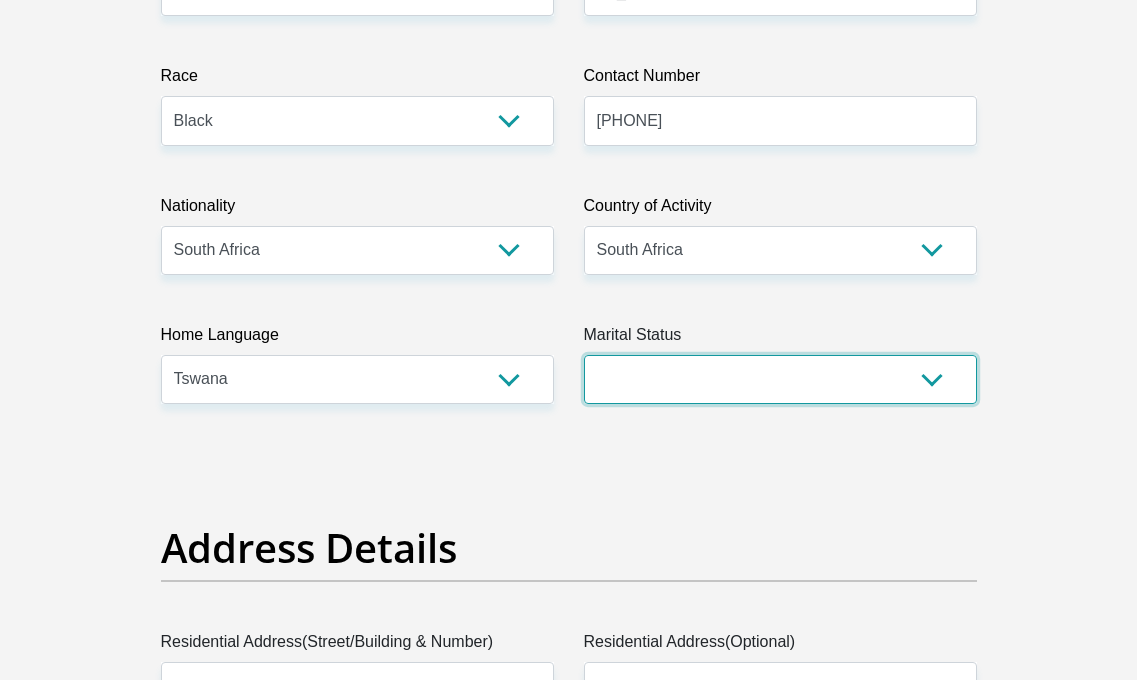 select on "2" 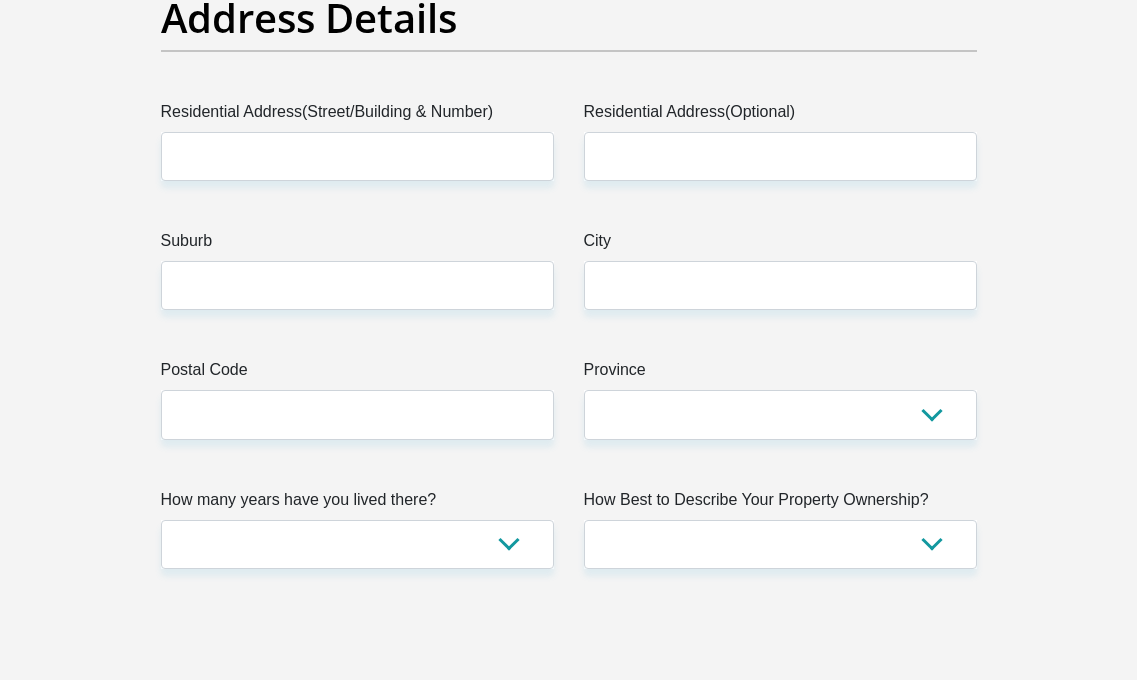 scroll, scrollTop: 1131, scrollLeft: 0, axis: vertical 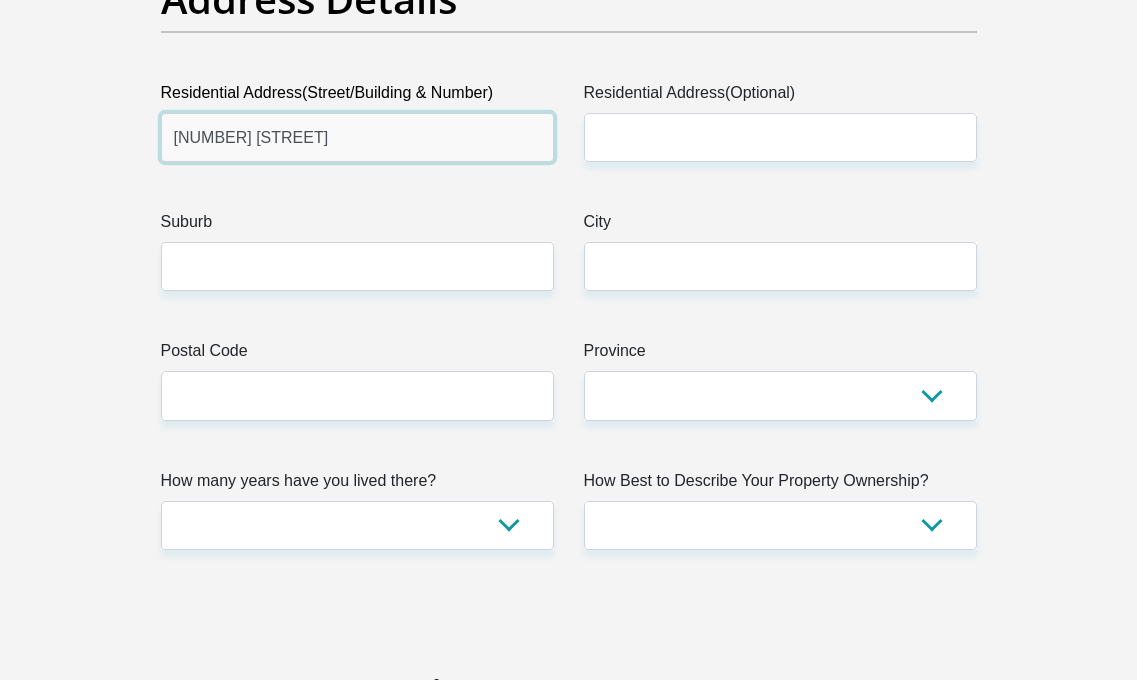 type on "[NUMBER] [STREET]" 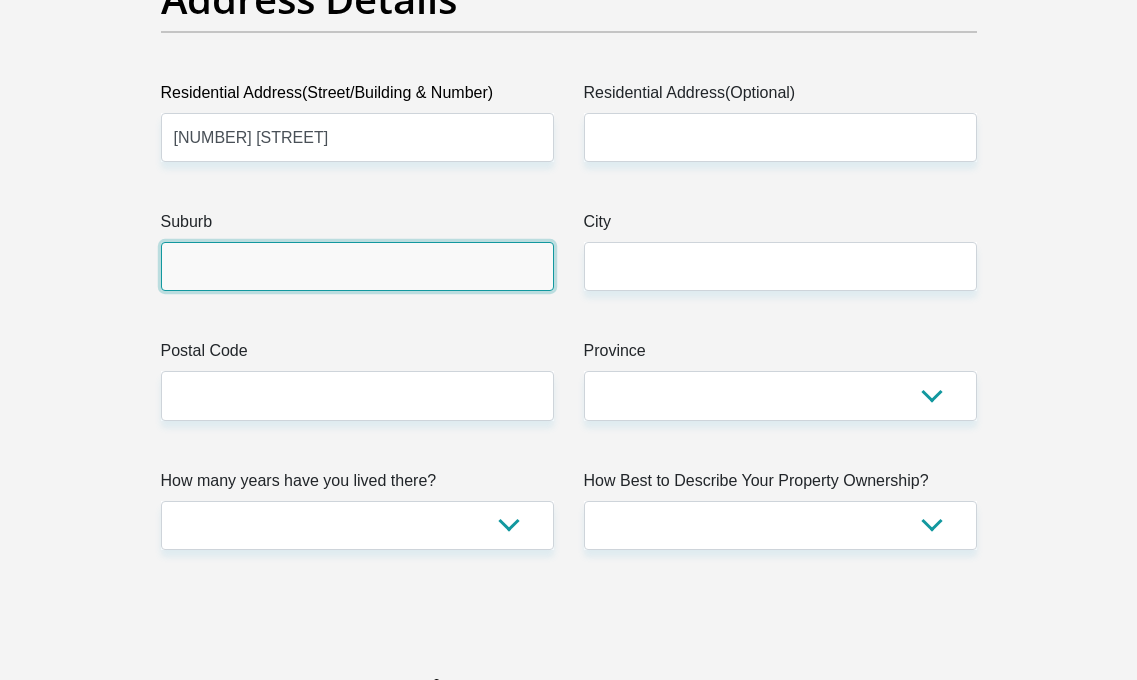 click on "Suburb" at bounding box center [357, 266] 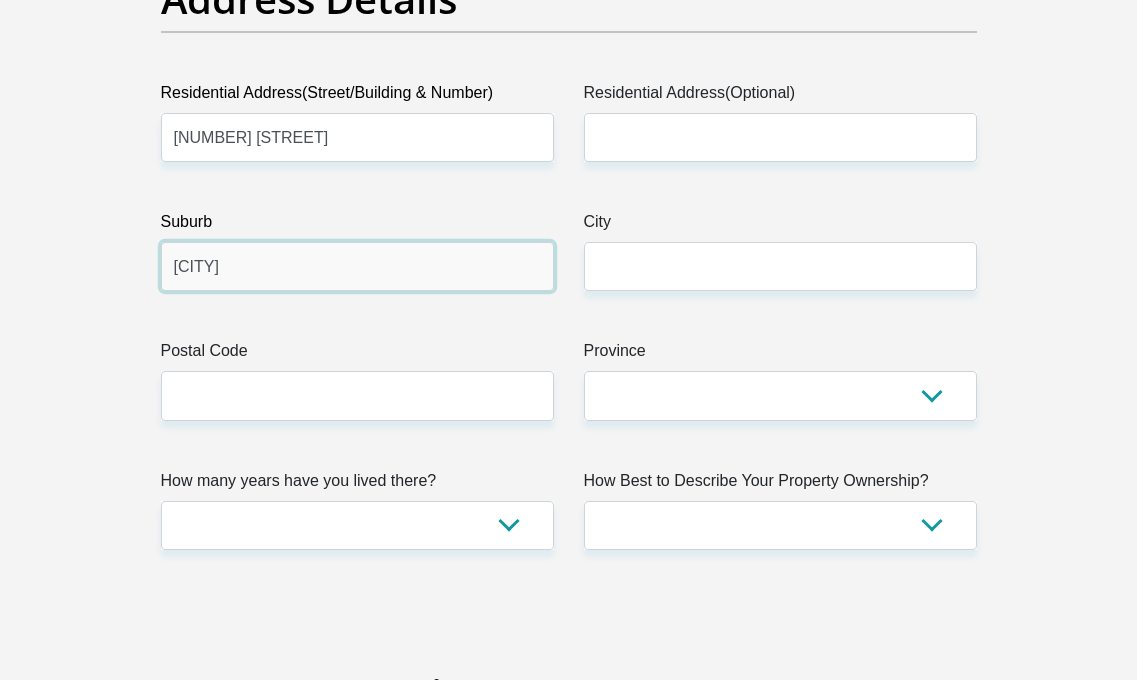 type on "[CITY]" 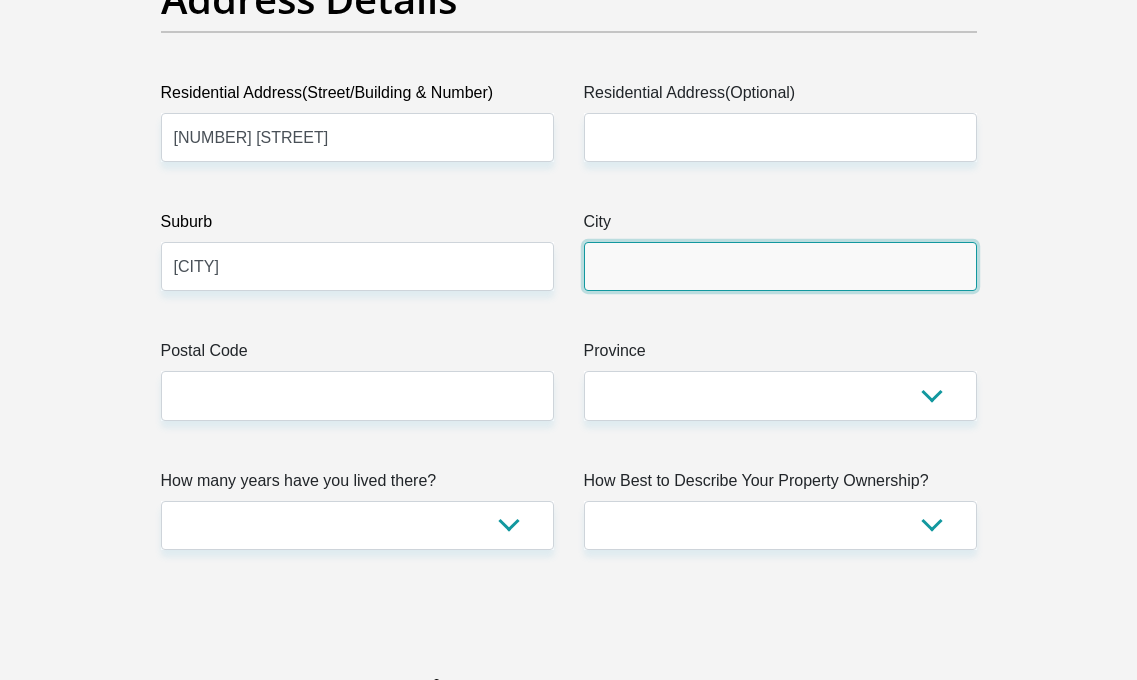 type on "K" 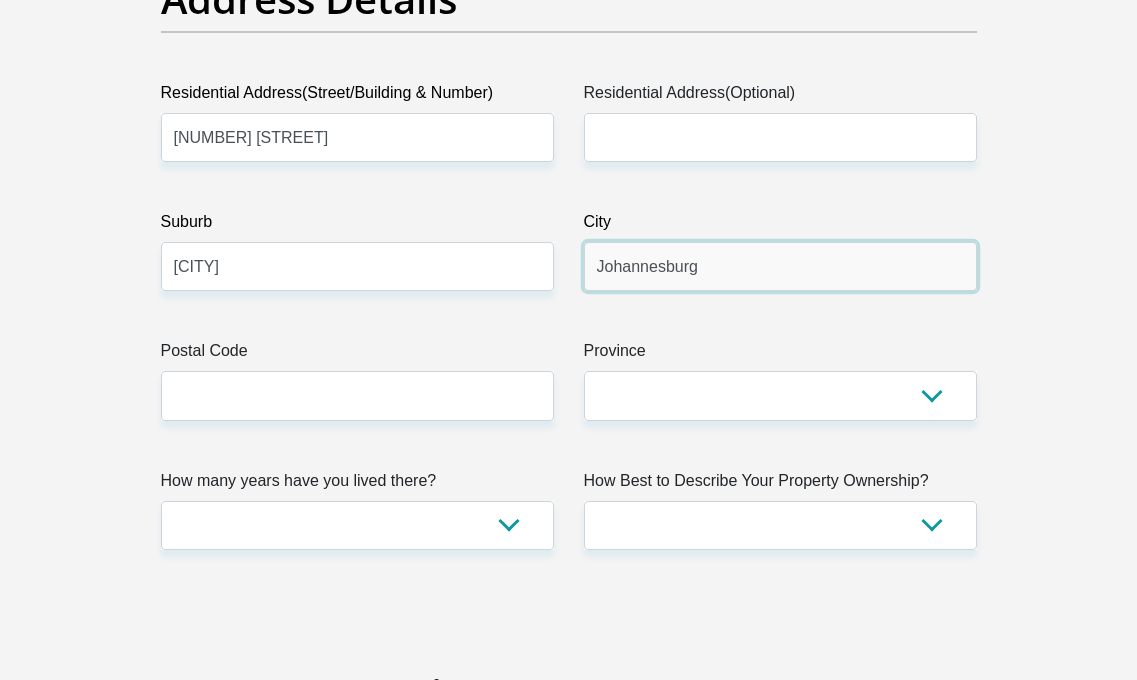 type on "Johannesburg" 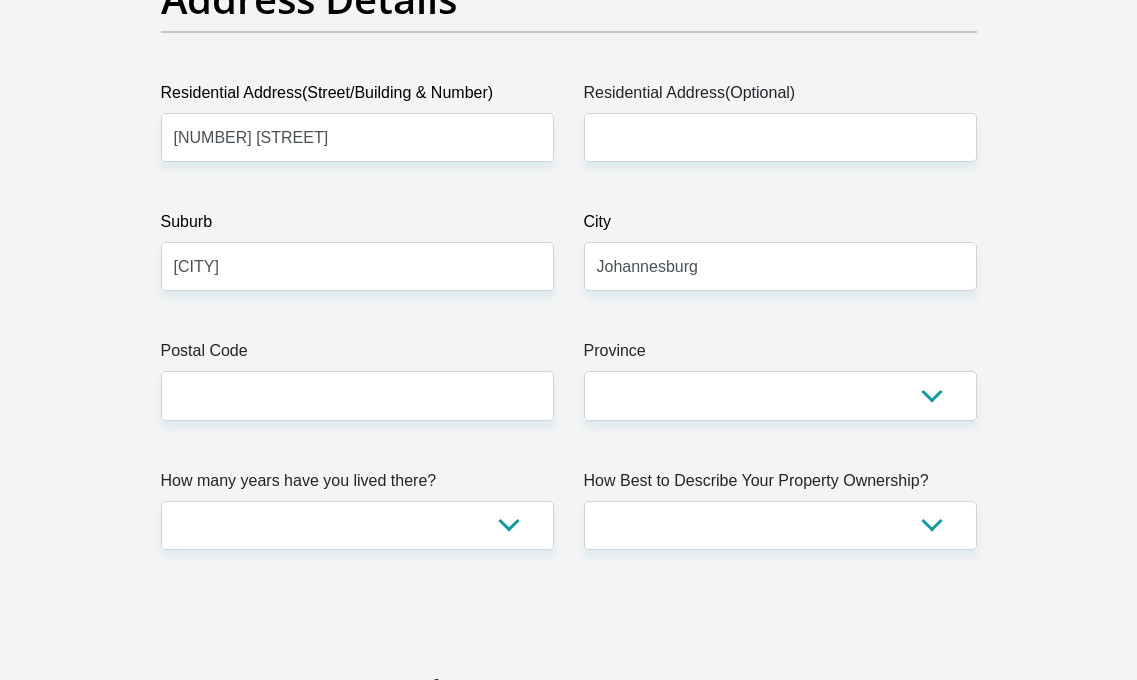 click on "Title
Mr
Ms
Mrs
Dr
Other
First Name
[FIRST]
Surname
[LAST]
ID Number
[ID_NUMBER]
Please input valid ID number
Race
Black
Coloured
Indian
White
Other
Contact Number
[PHONE]
Please input valid contact number
Nationality
South Africa
Afghanistan
Aland Islands  Albania  Algeria" at bounding box center [569, 2579] 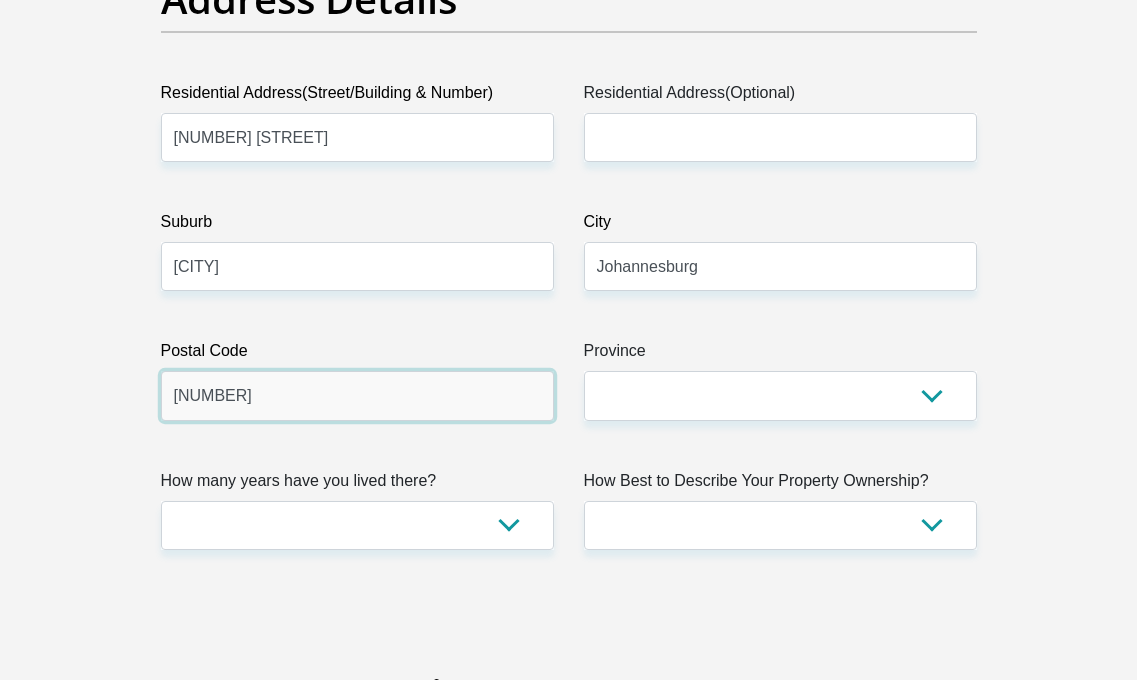 type on "[NUMBER]" 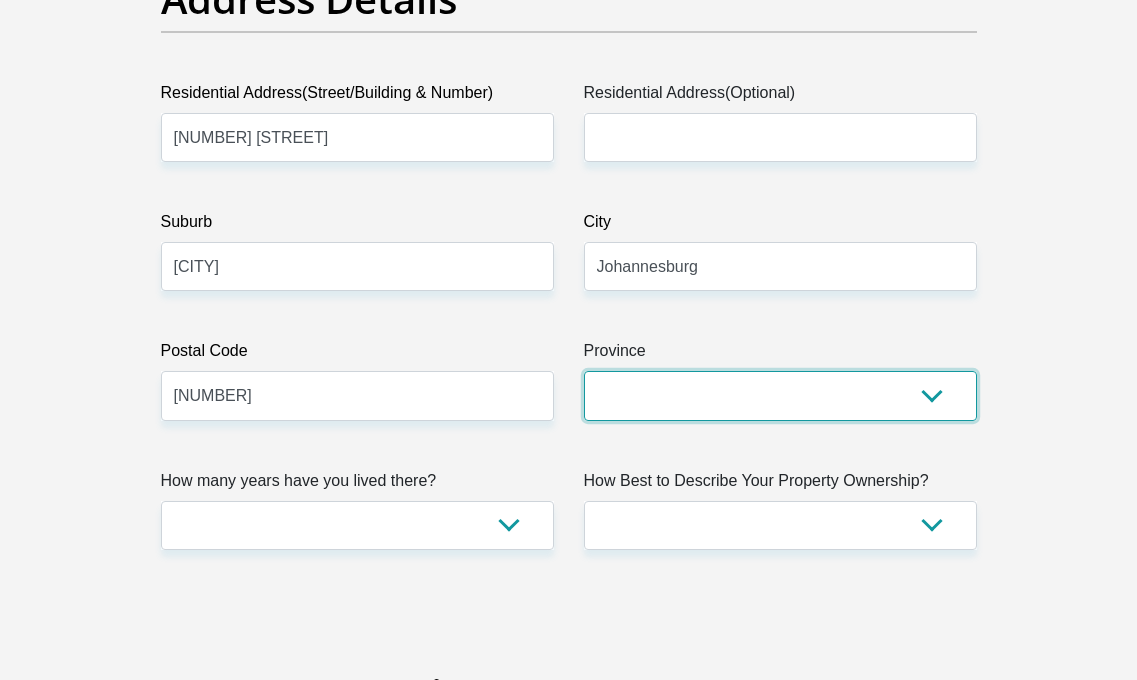select on "Gauteng" 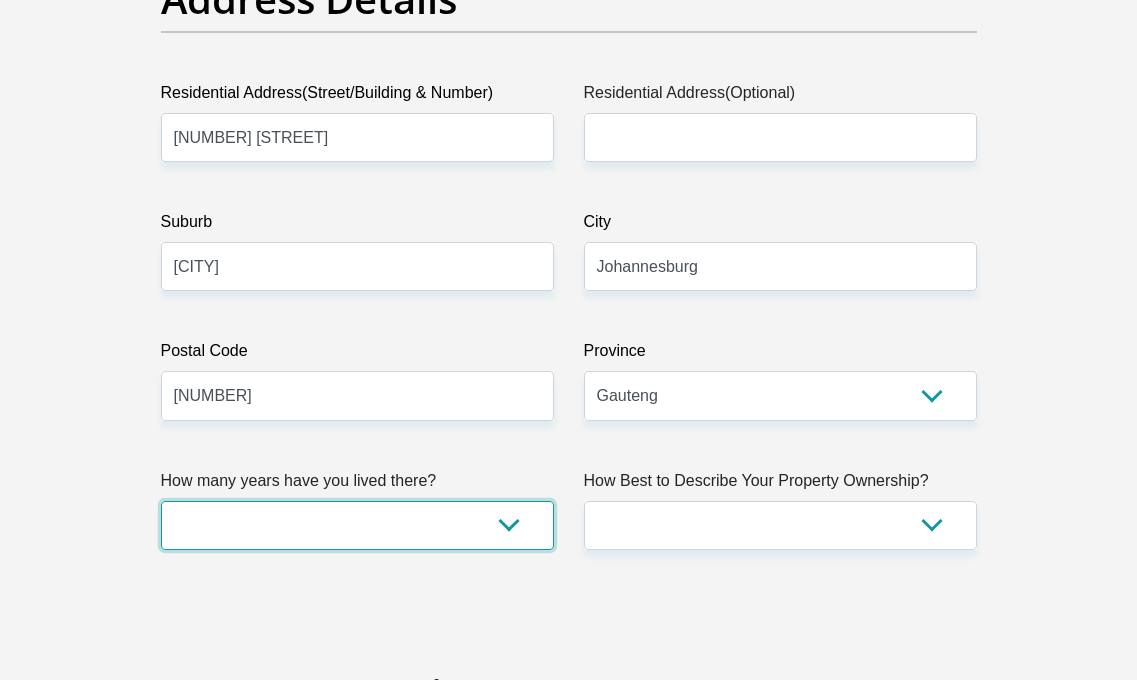 select on "5" 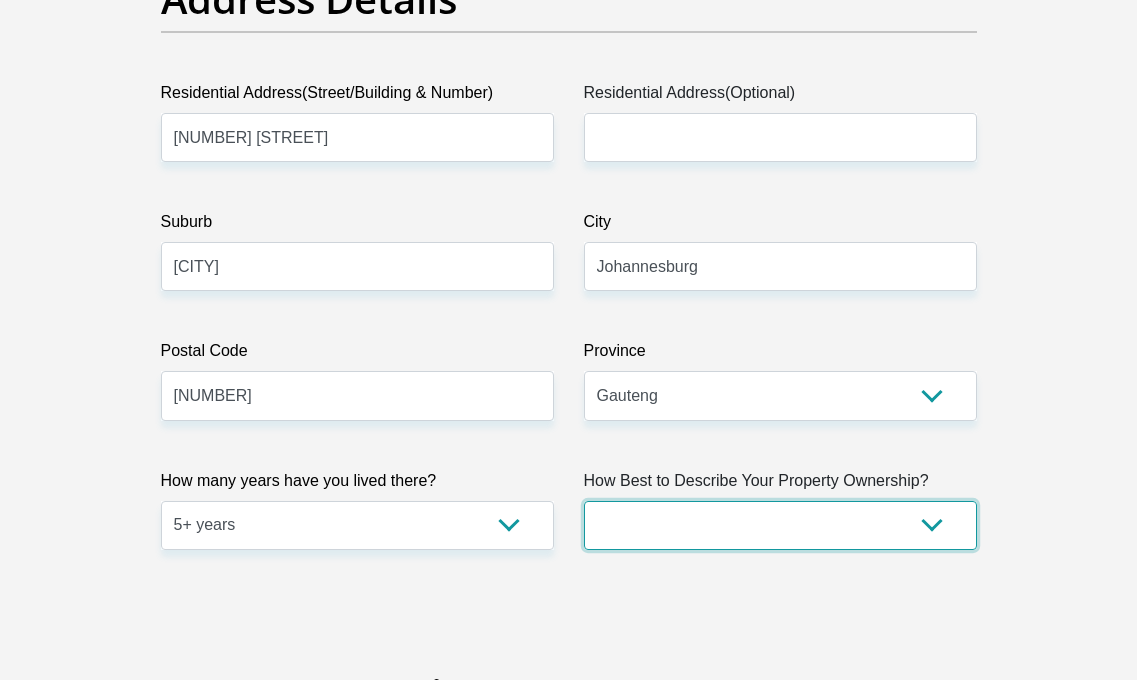 select on "Owned" 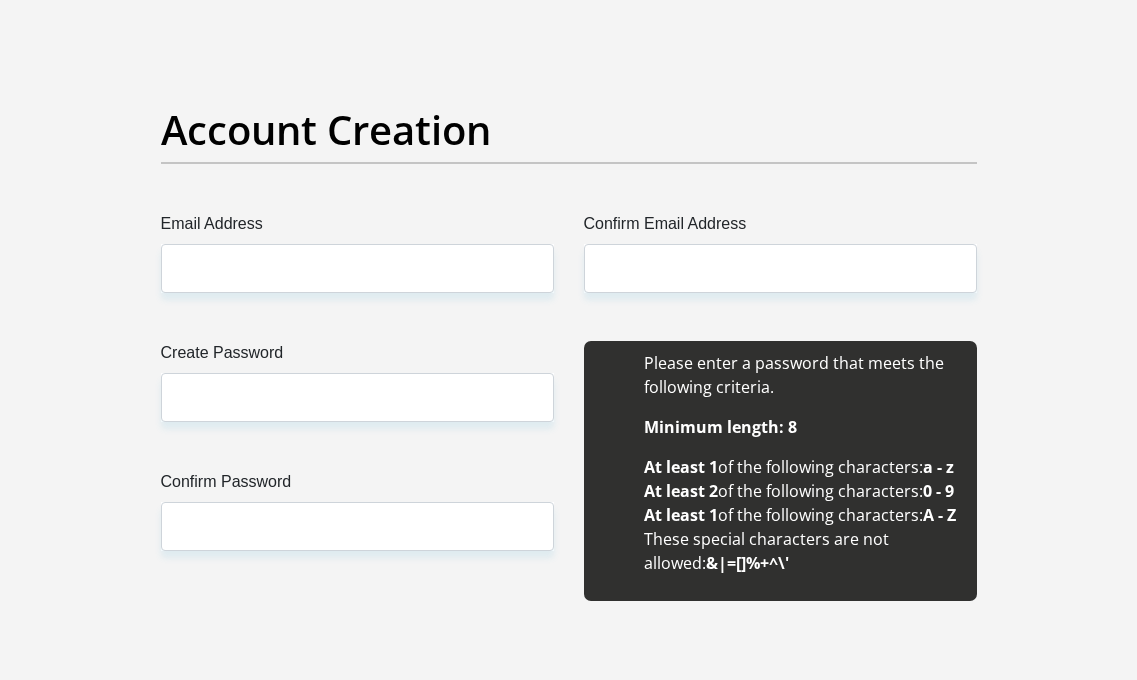 scroll, scrollTop: 1701, scrollLeft: 0, axis: vertical 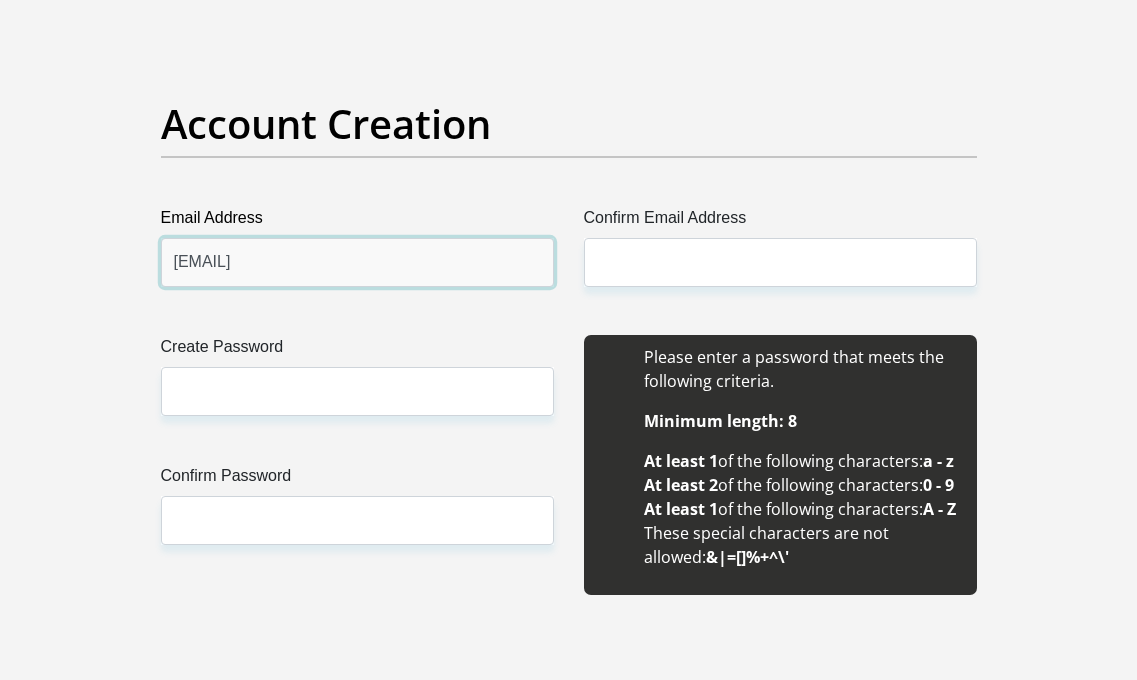 type on "[EMAIL]" 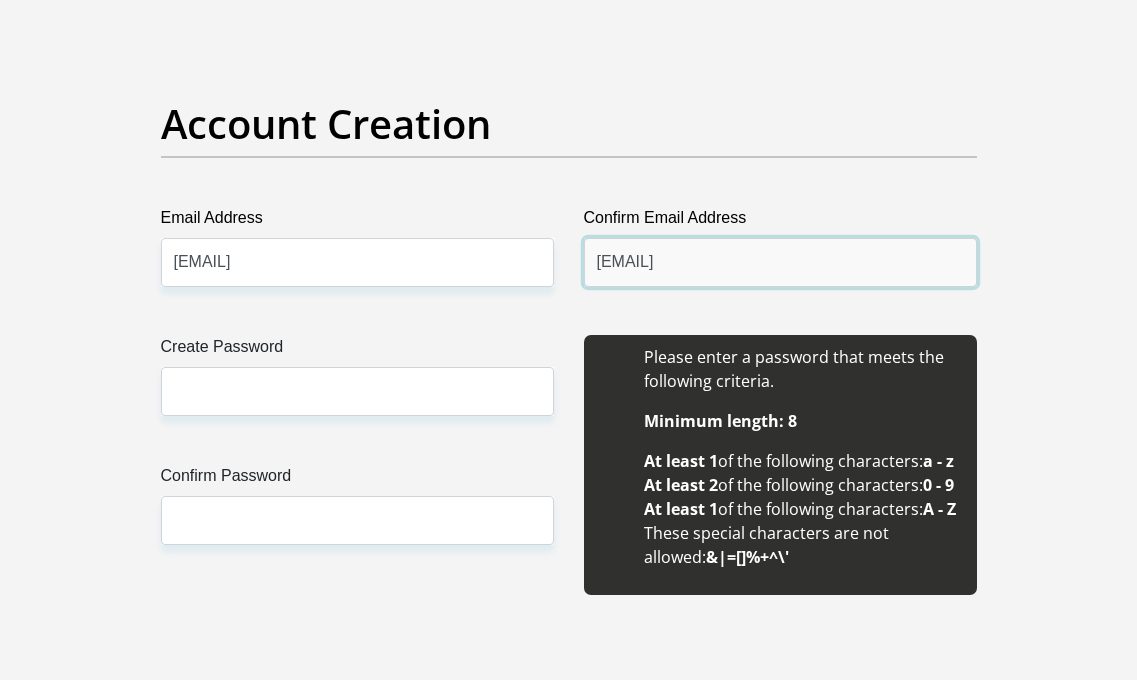 type on "[EMAIL]" 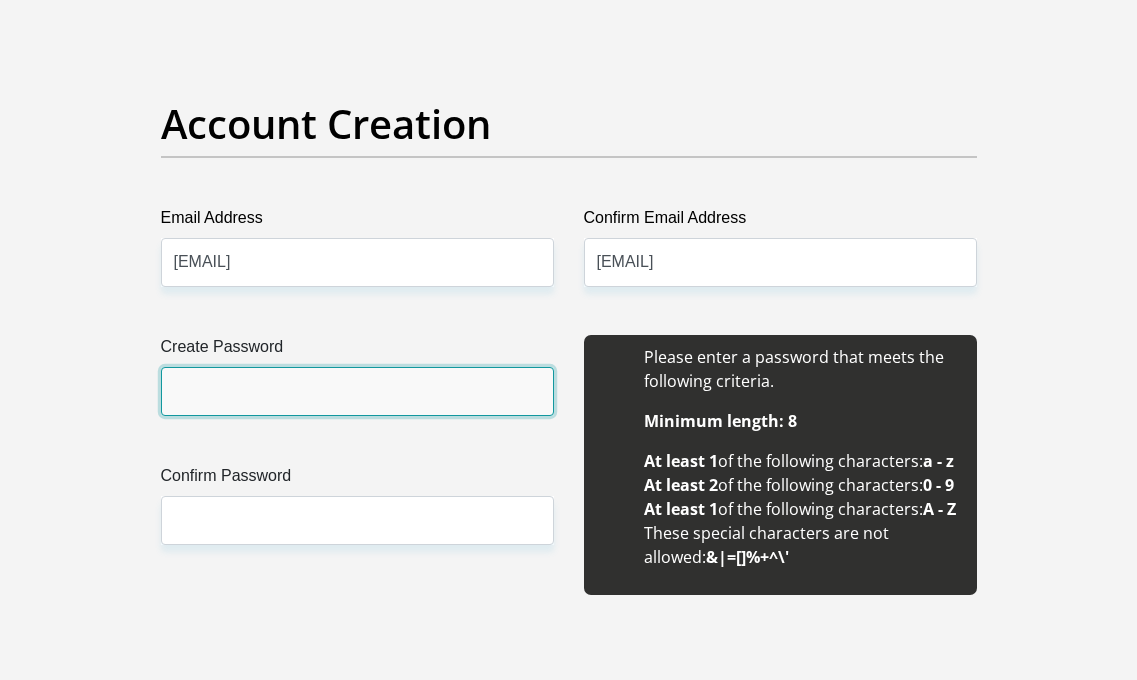 click on "Create Password" at bounding box center [357, 391] 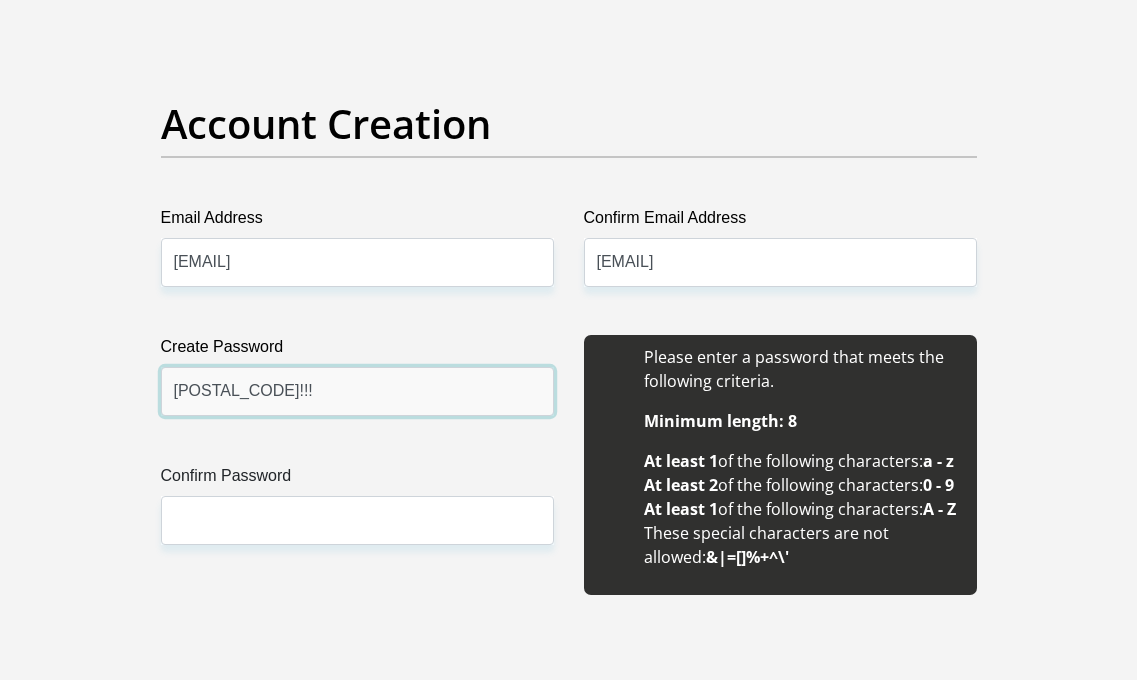 type on "[POSTAL_CODE]!!!" 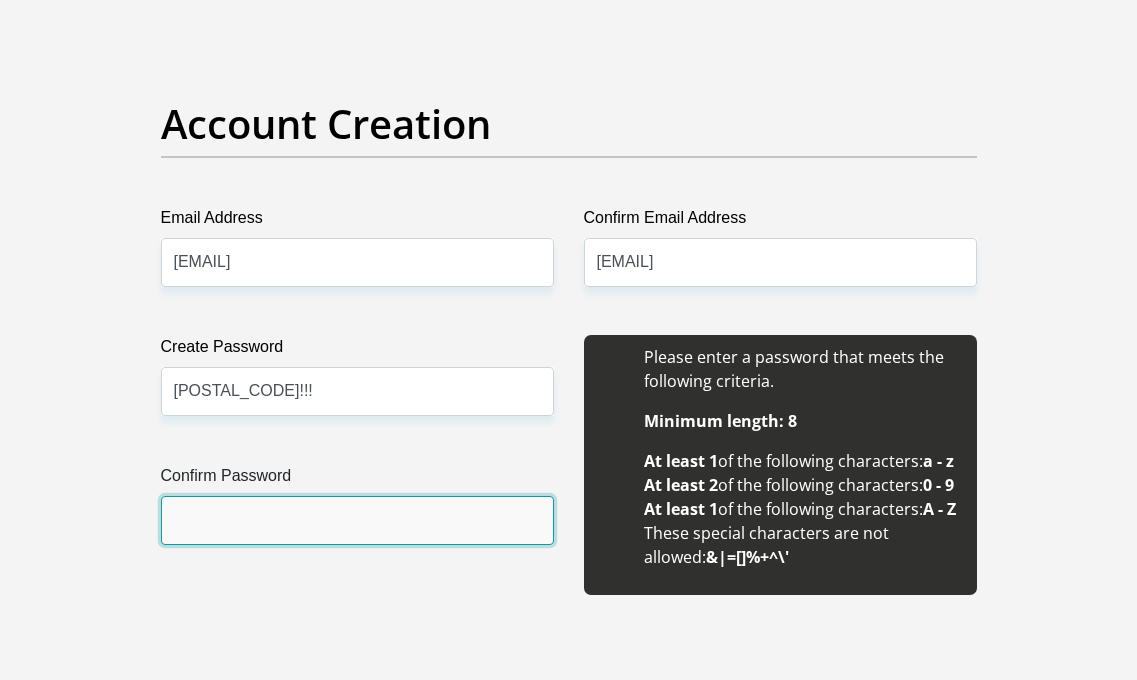 click on "Confirm Password" at bounding box center (357, 520) 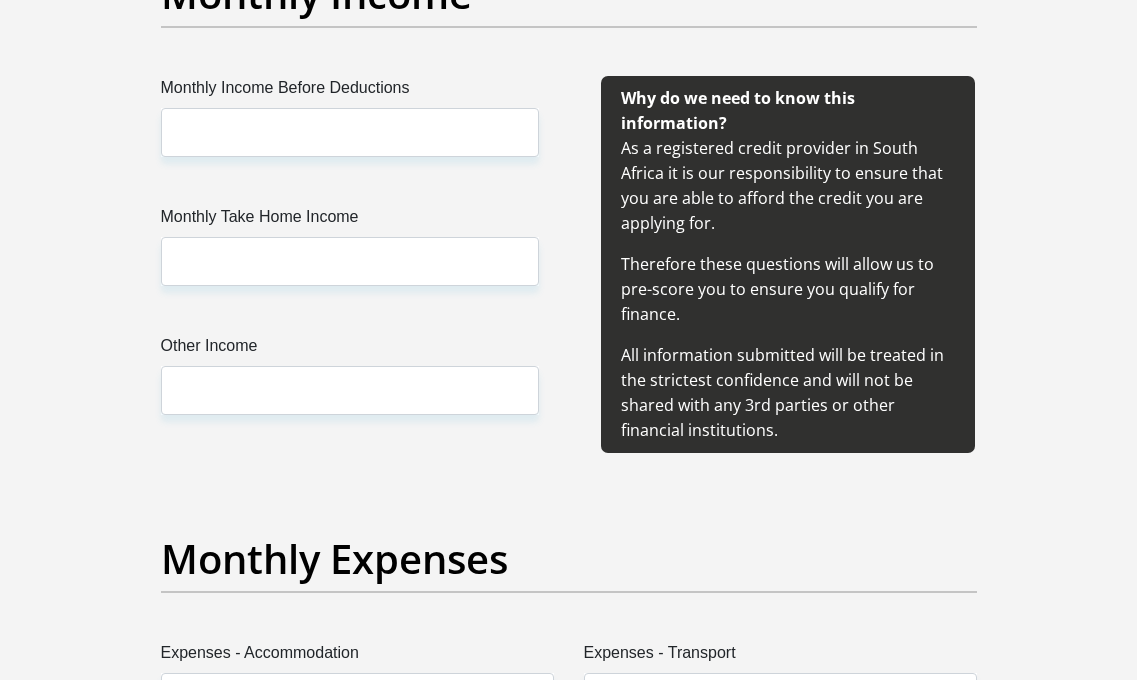 scroll, scrollTop: 2447, scrollLeft: 0, axis: vertical 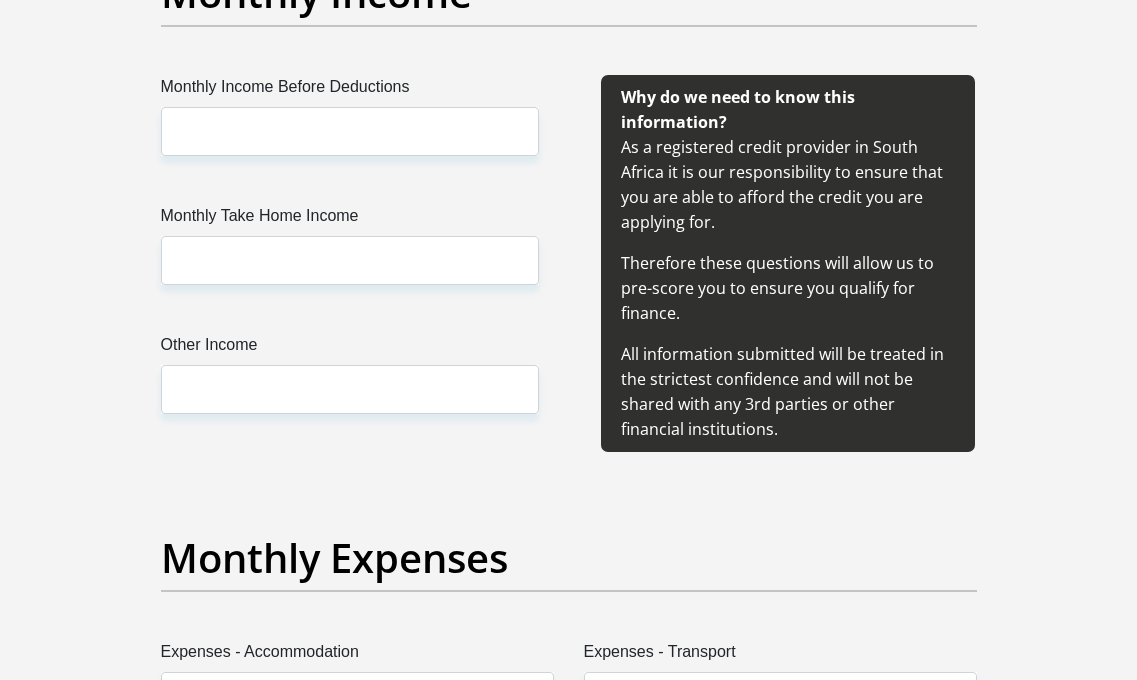 type on "[POSTAL_CODE]!!!" 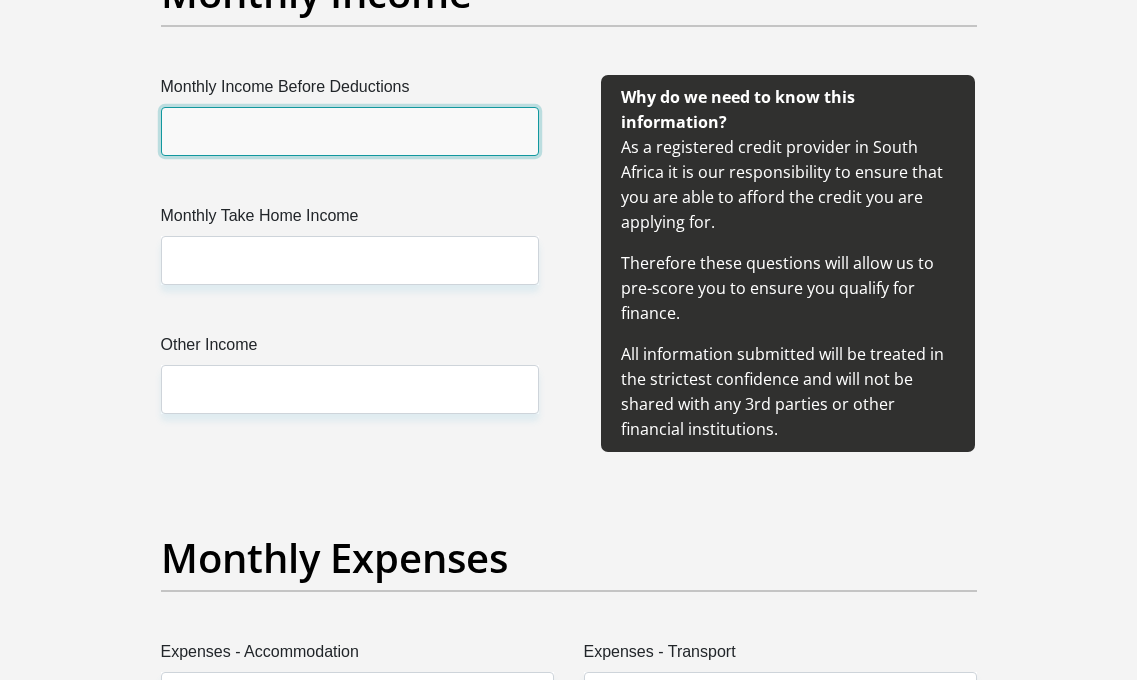 click on "Monthly Income Before Deductions" at bounding box center [350, 131] 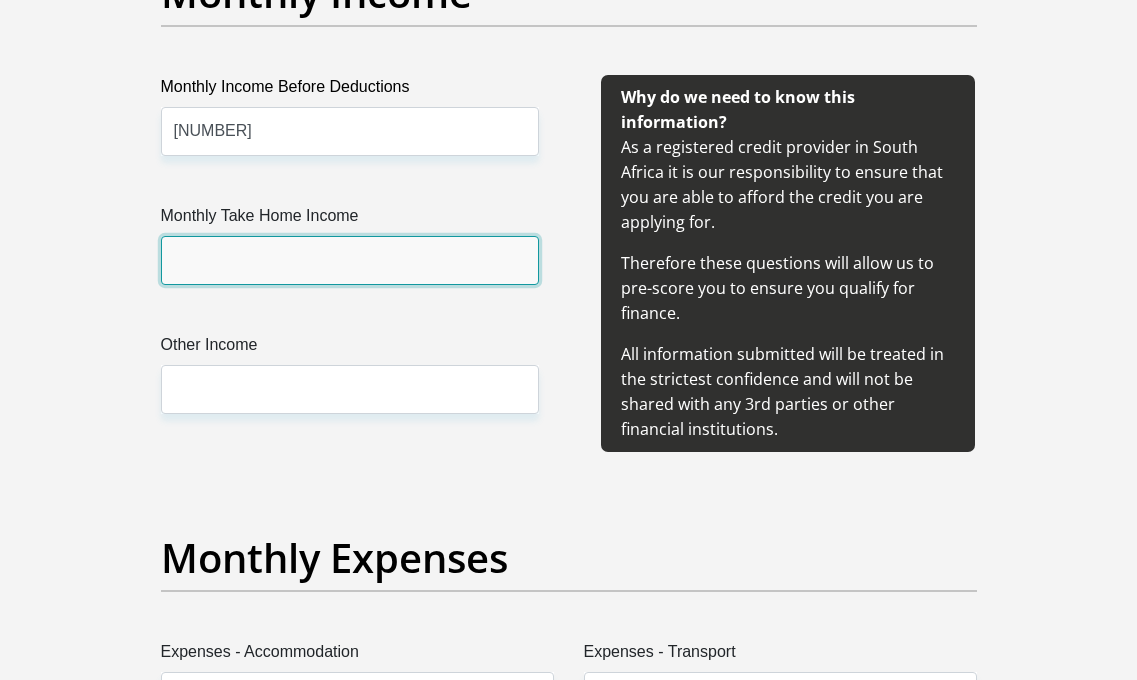click on "Monthly Take Home Income" at bounding box center (350, 260) 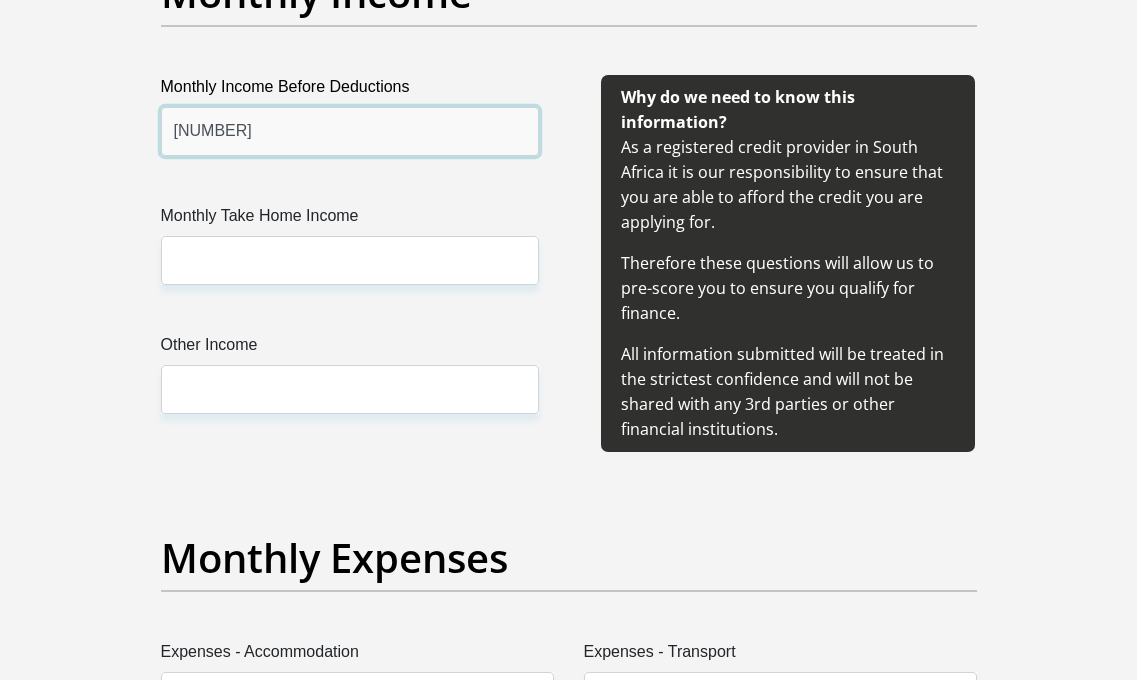 click on "[NUMBER]" at bounding box center (350, 131) 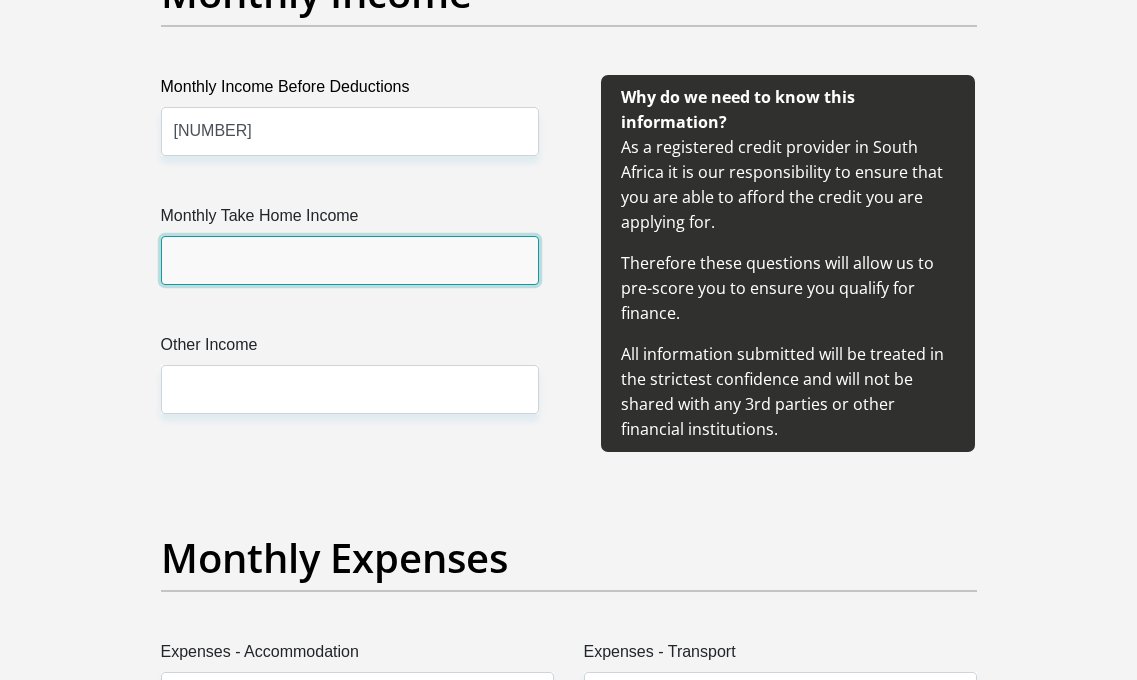 click on "Monthly Take Home Income" at bounding box center [350, 260] 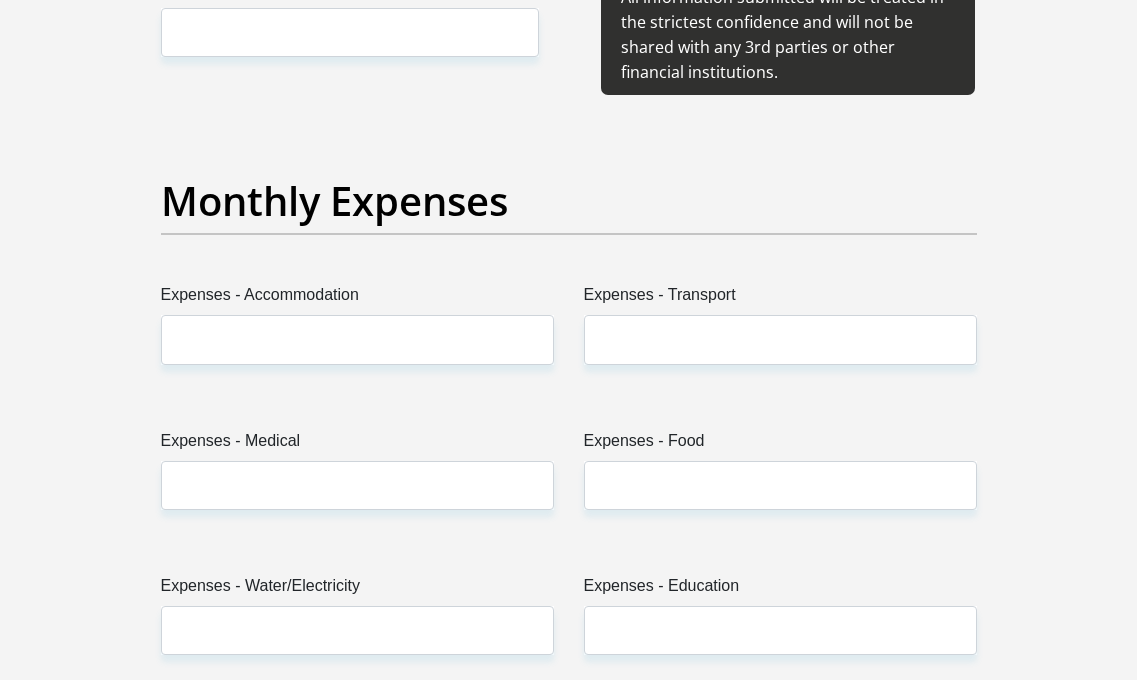 scroll, scrollTop: 2802, scrollLeft: 0, axis: vertical 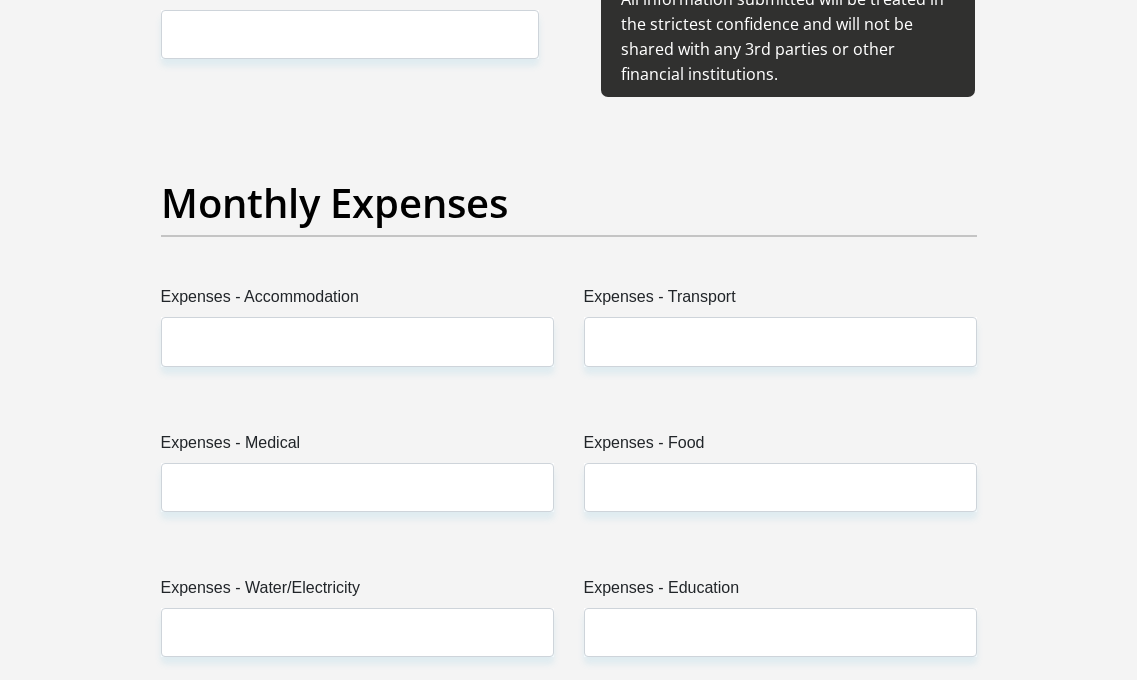 type on "49000" 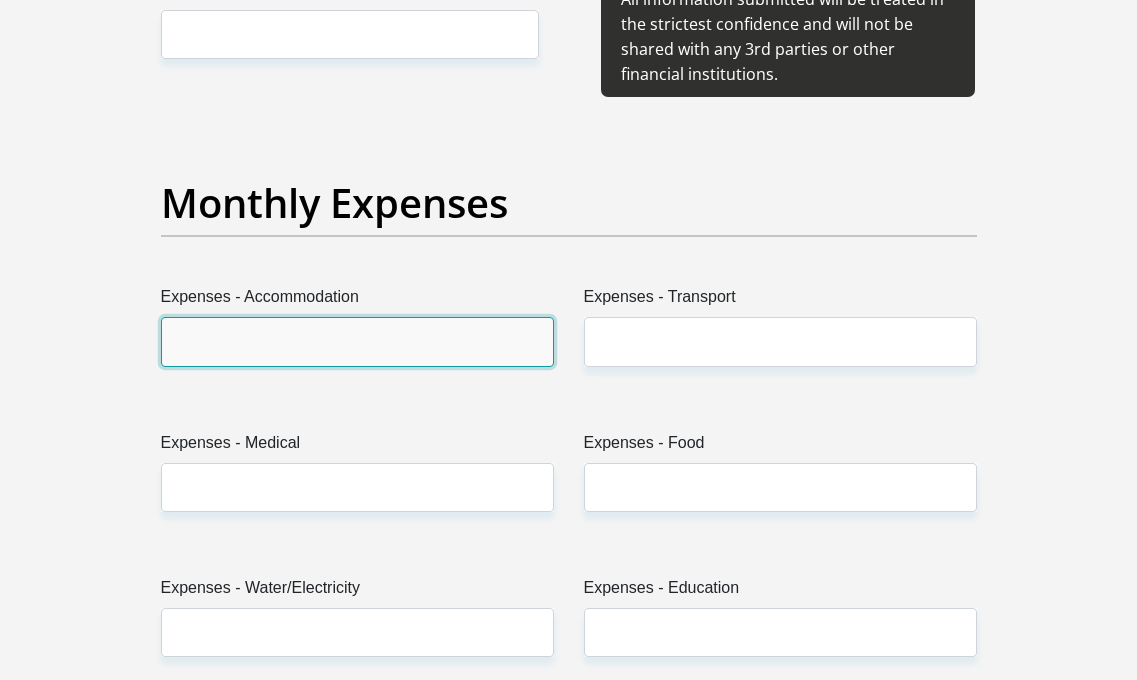 click on "Expenses - Accommodation" at bounding box center (357, 341) 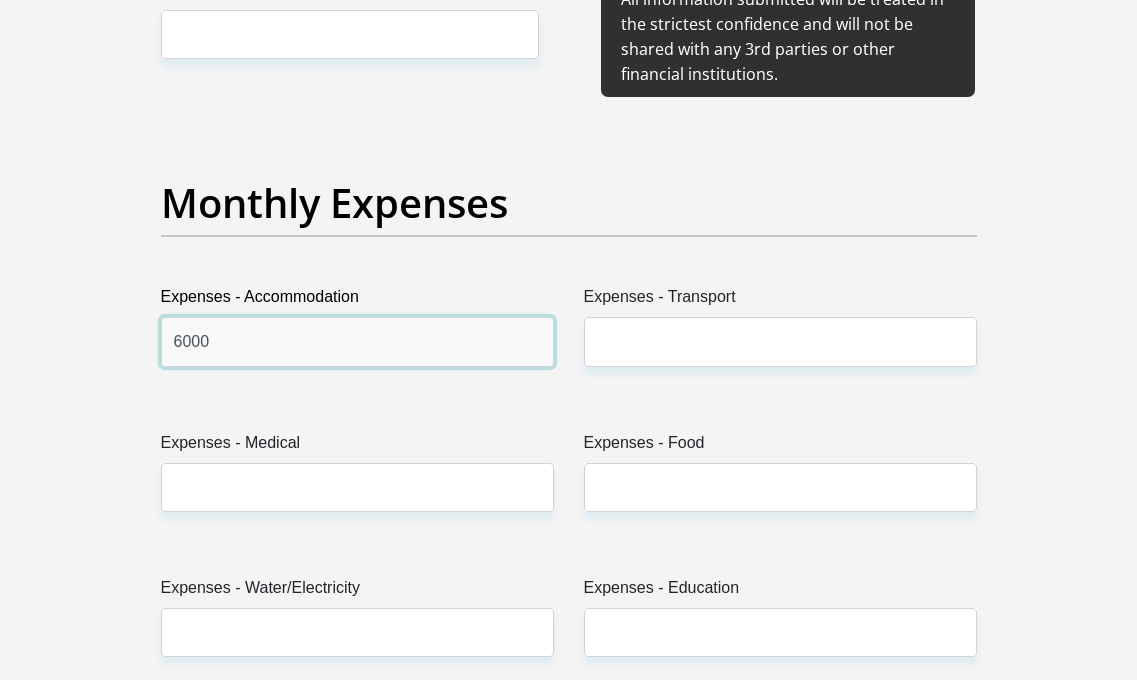 type on "6000" 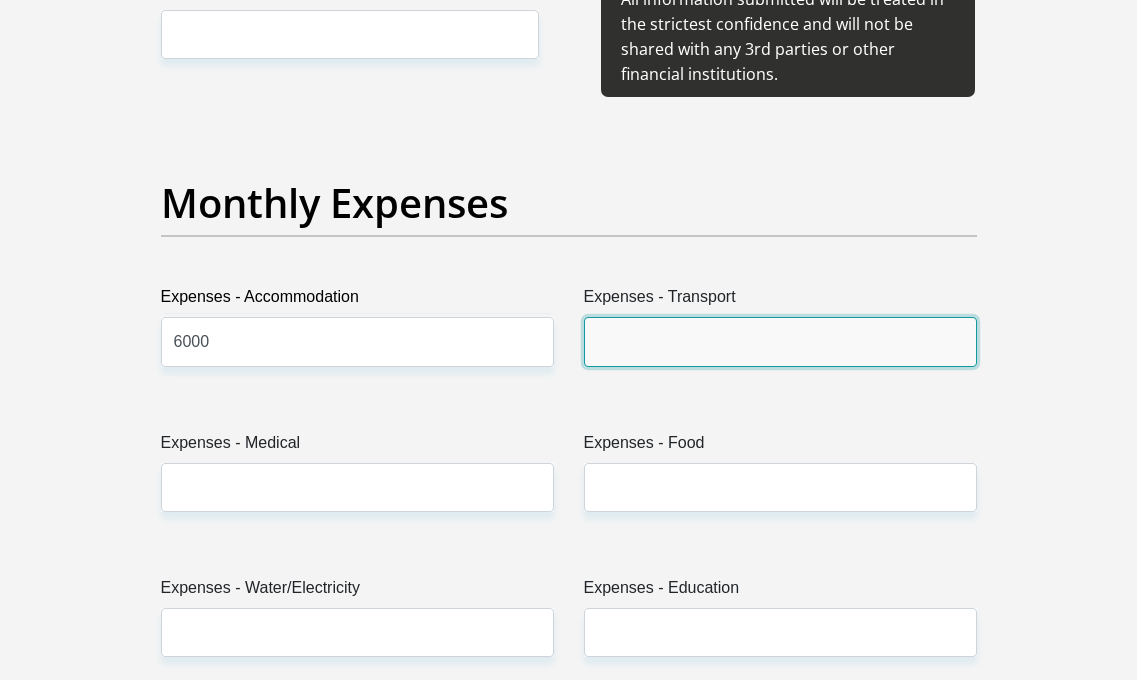 click on "Expenses - Transport" at bounding box center (780, 341) 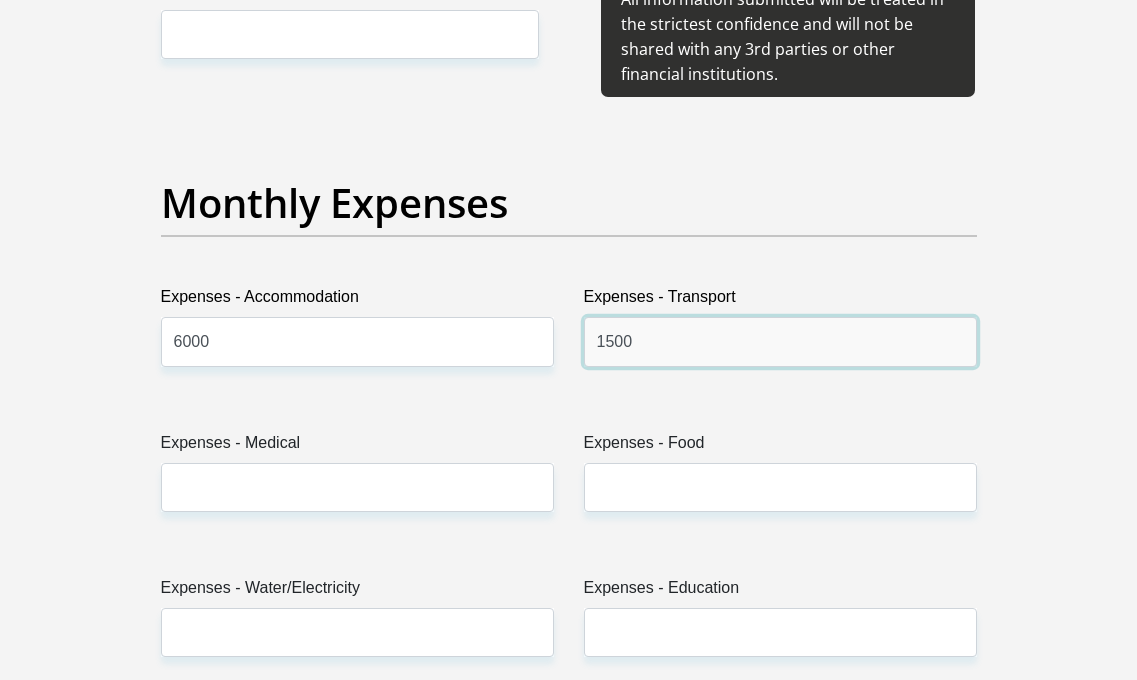 type on "1500" 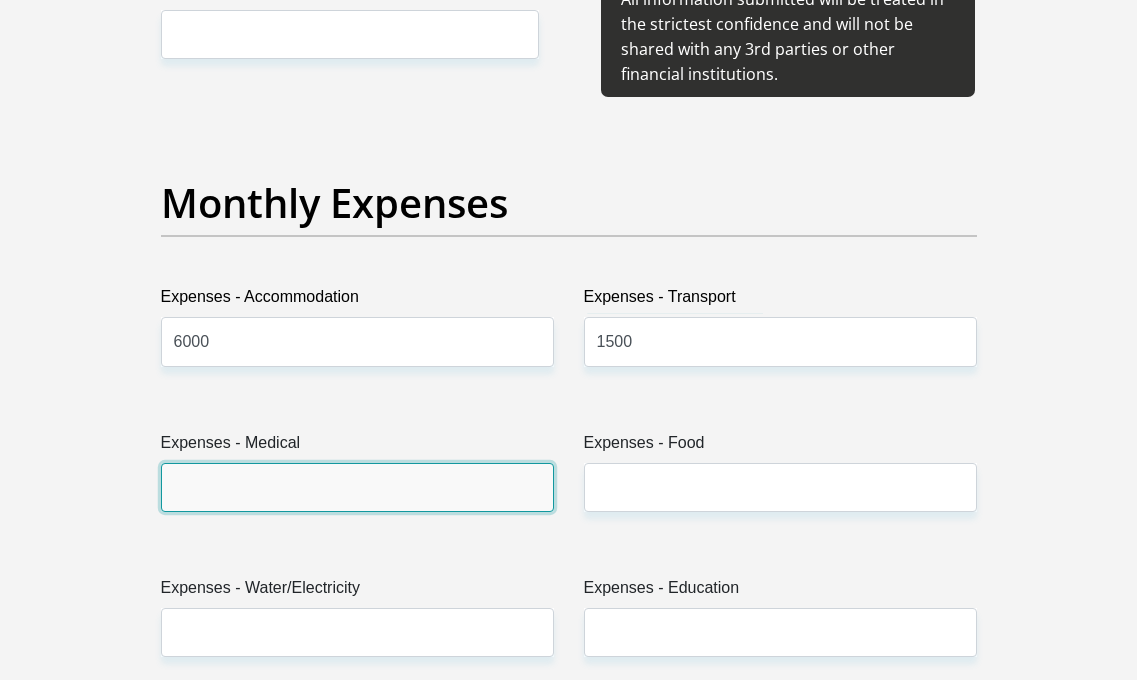 click on "Expenses - Medical" at bounding box center (357, 487) 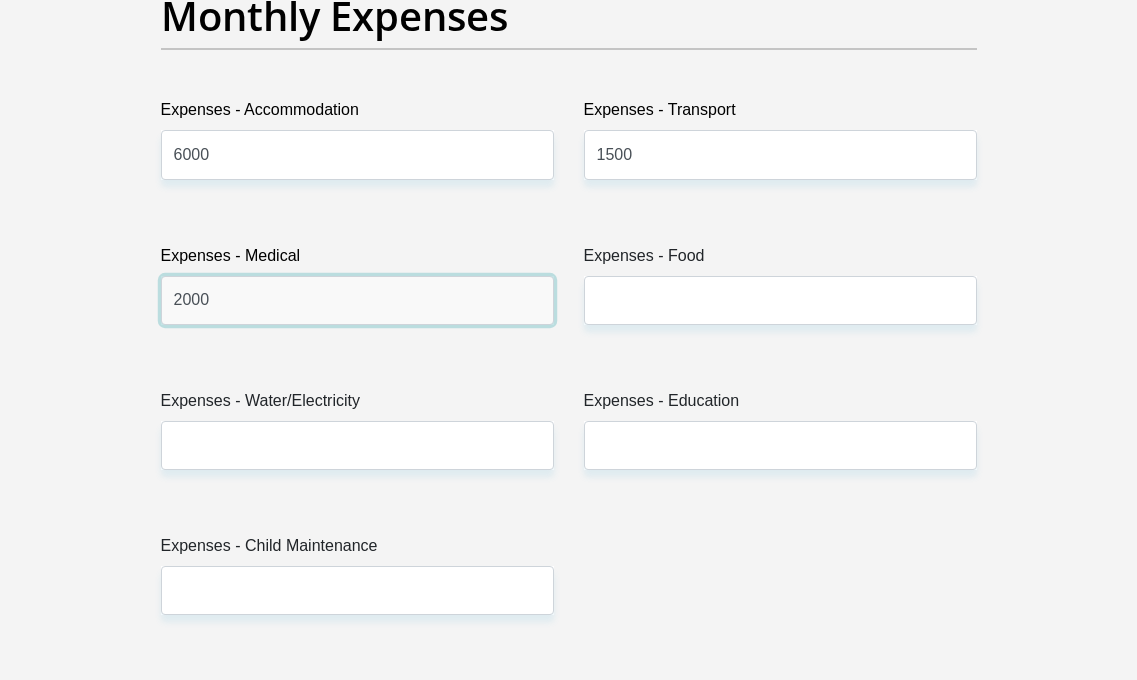 scroll, scrollTop: 2990, scrollLeft: 0, axis: vertical 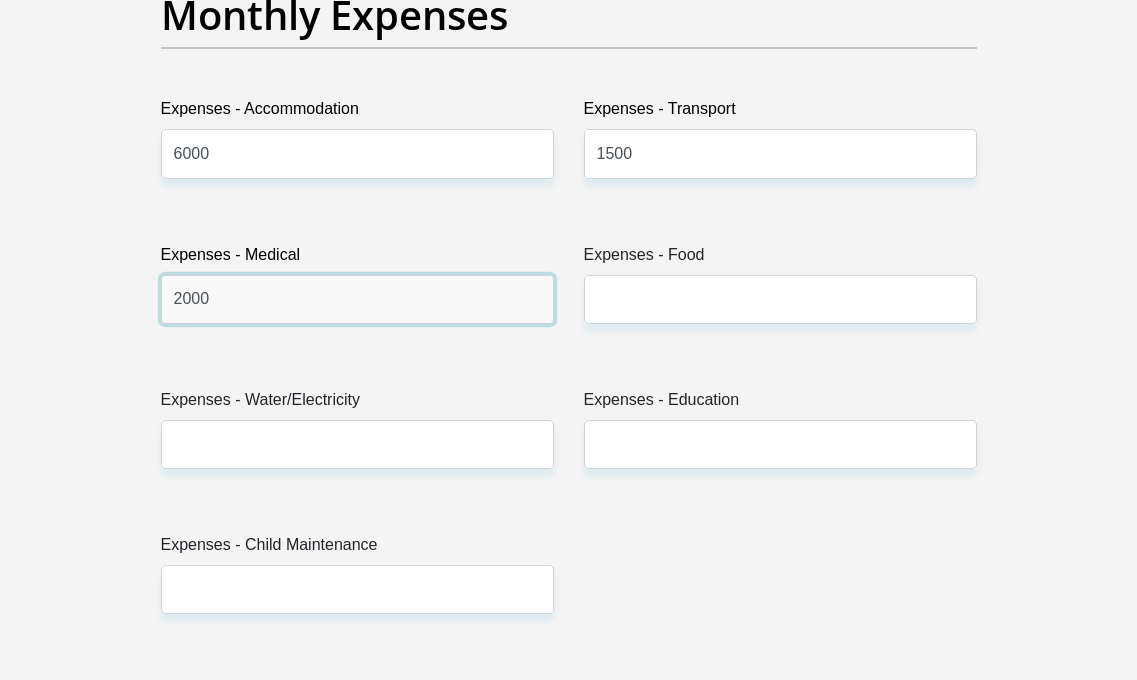 type on "2000" 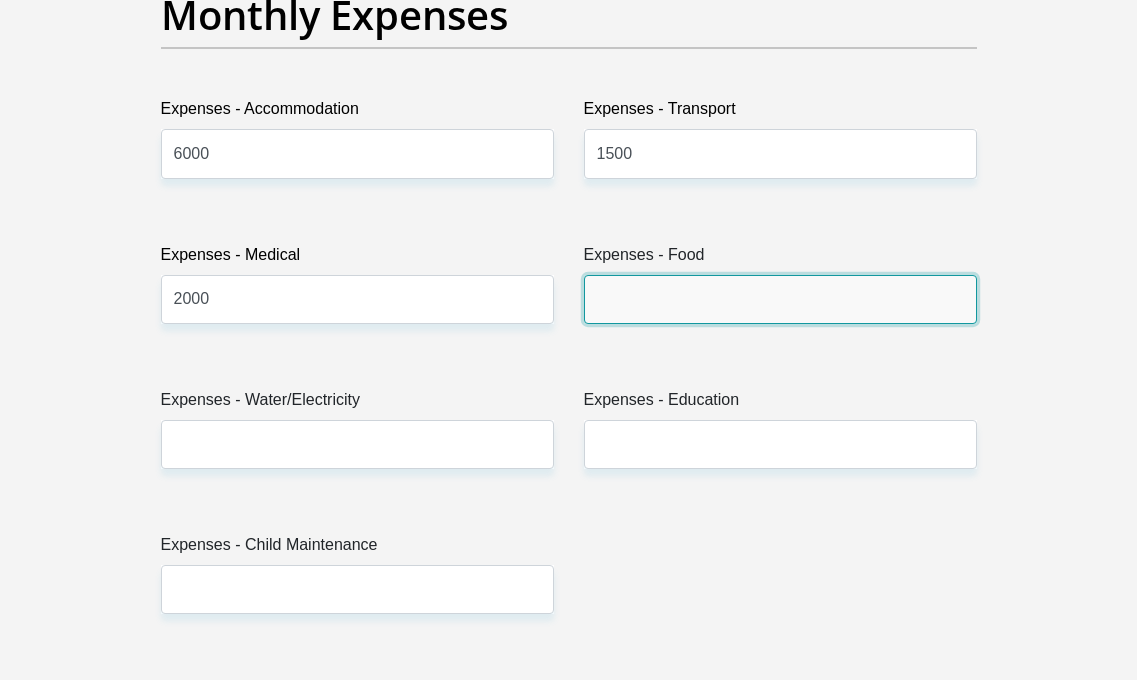 click on "Expenses - Food" at bounding box center (780, 299) 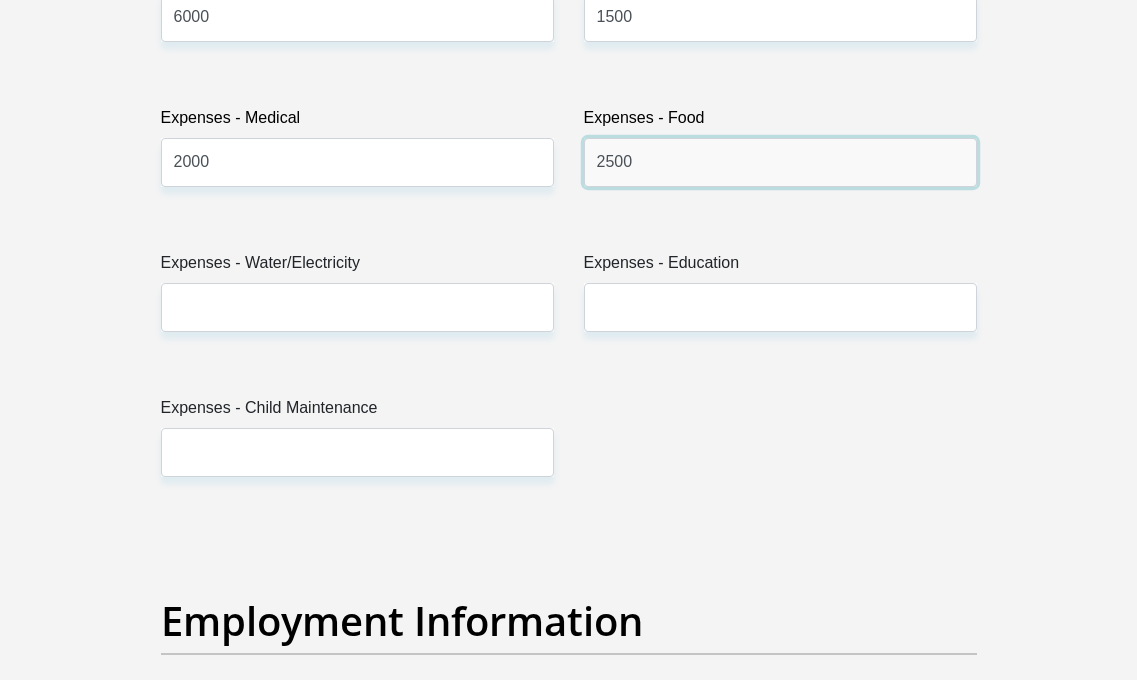 scroll, scrollTop: 3131, scrollLeft: 0, axis: vertical 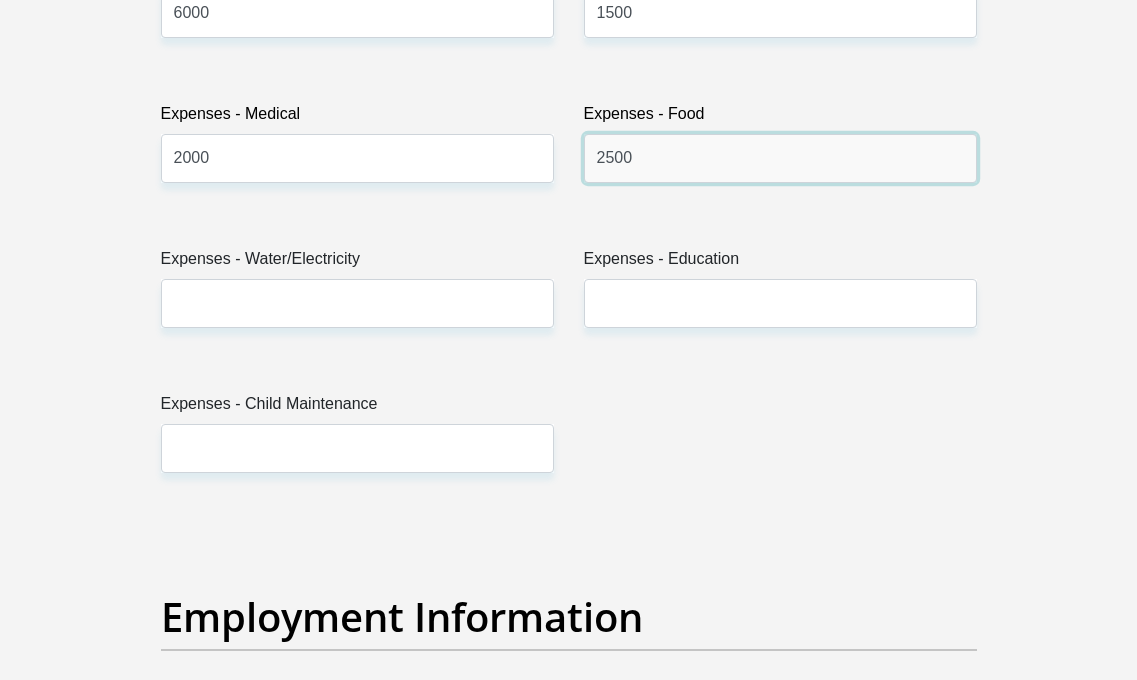 type on "2500" 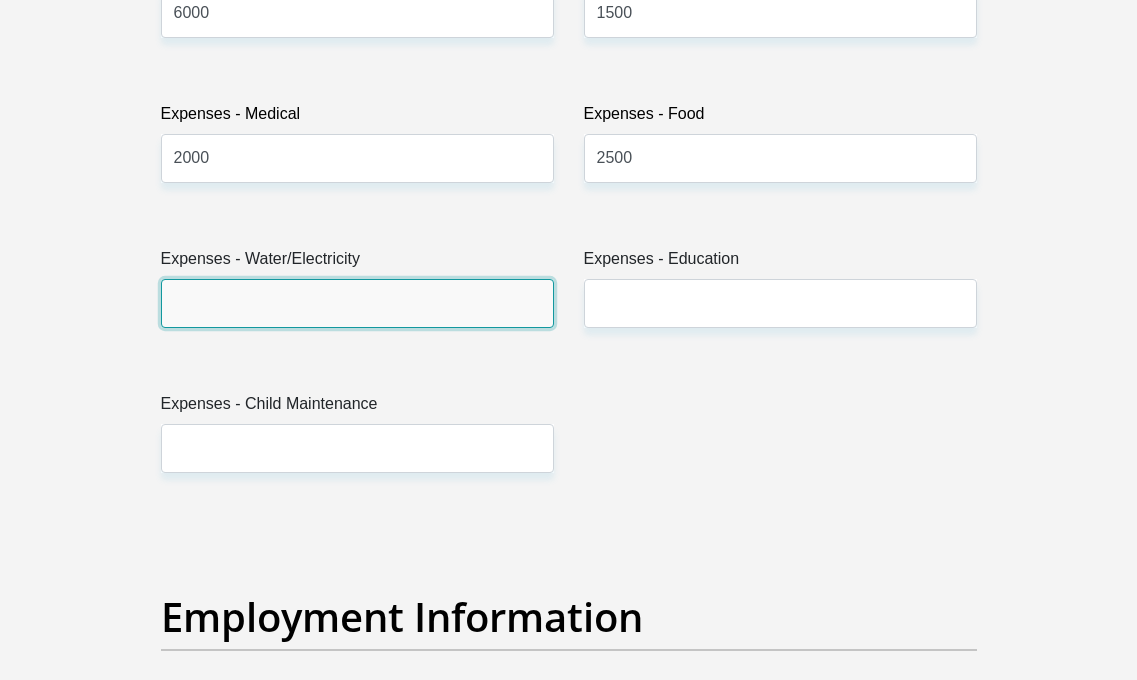 click on "Expenses - Water/Electricity" at bounding box center (357, 303) 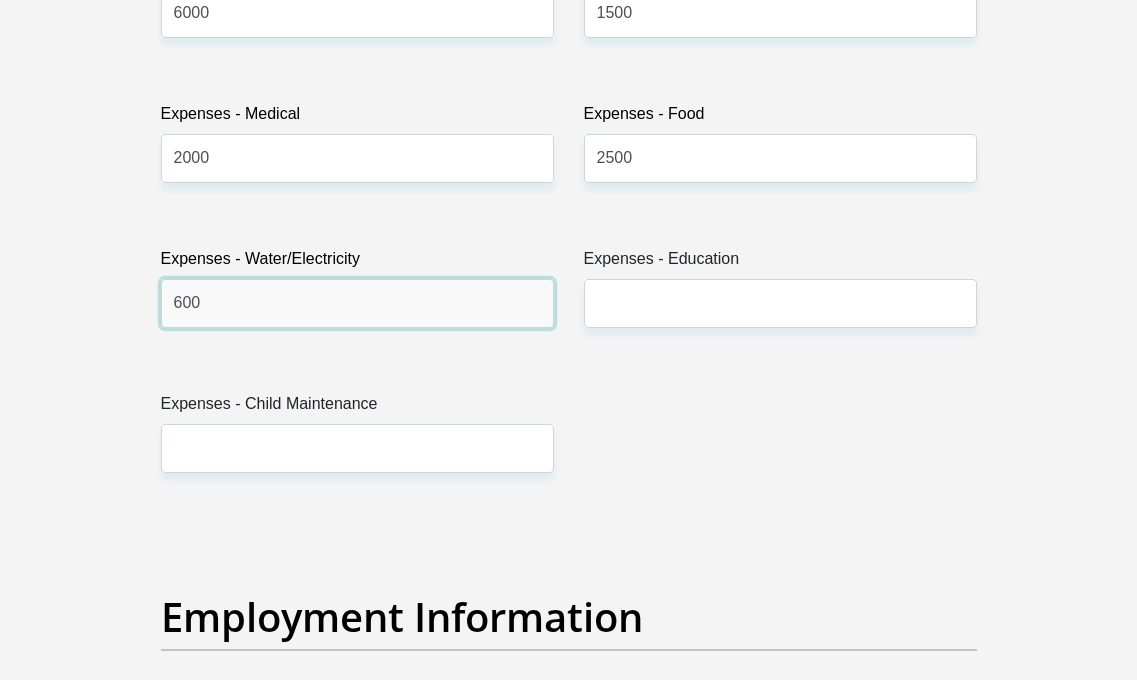 type on "600" 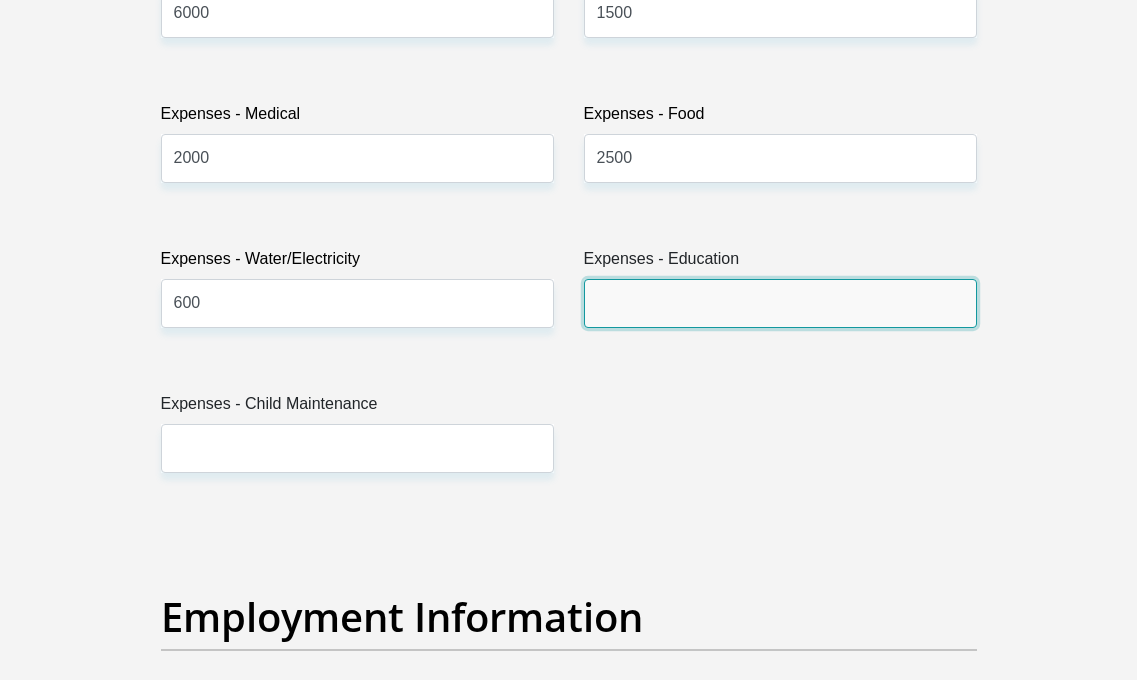 click on "Expenses - Education" at bounding box center (780, 303) 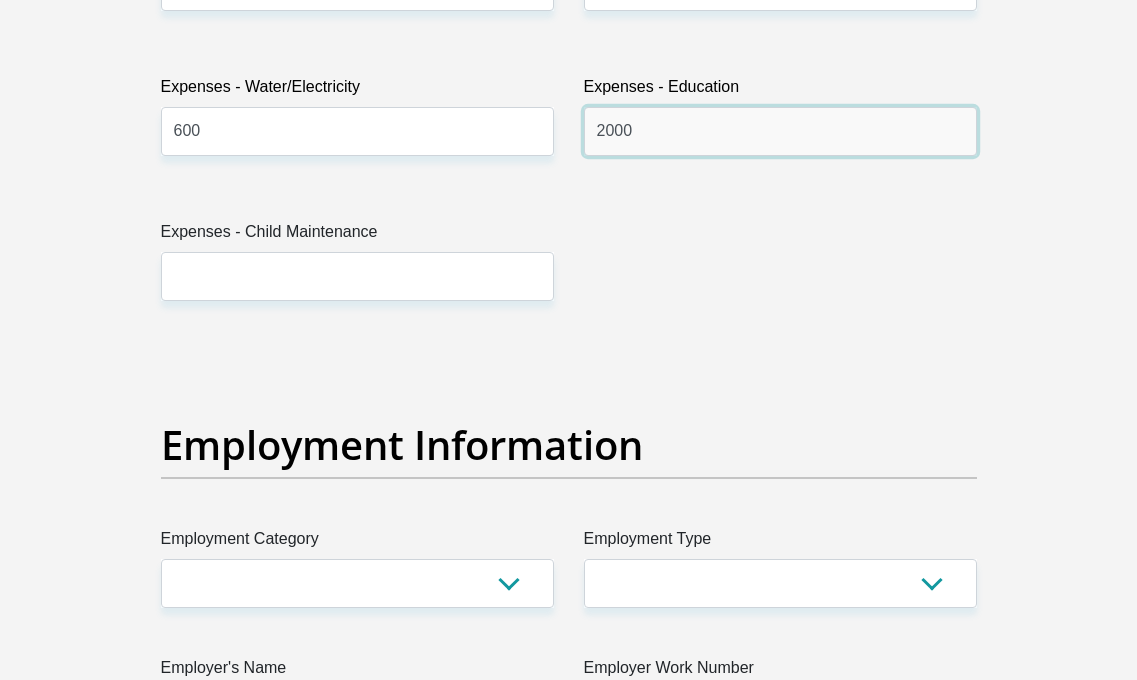 scroll, scrollTop: 3305, scrollLeft: 0, axis: vertical 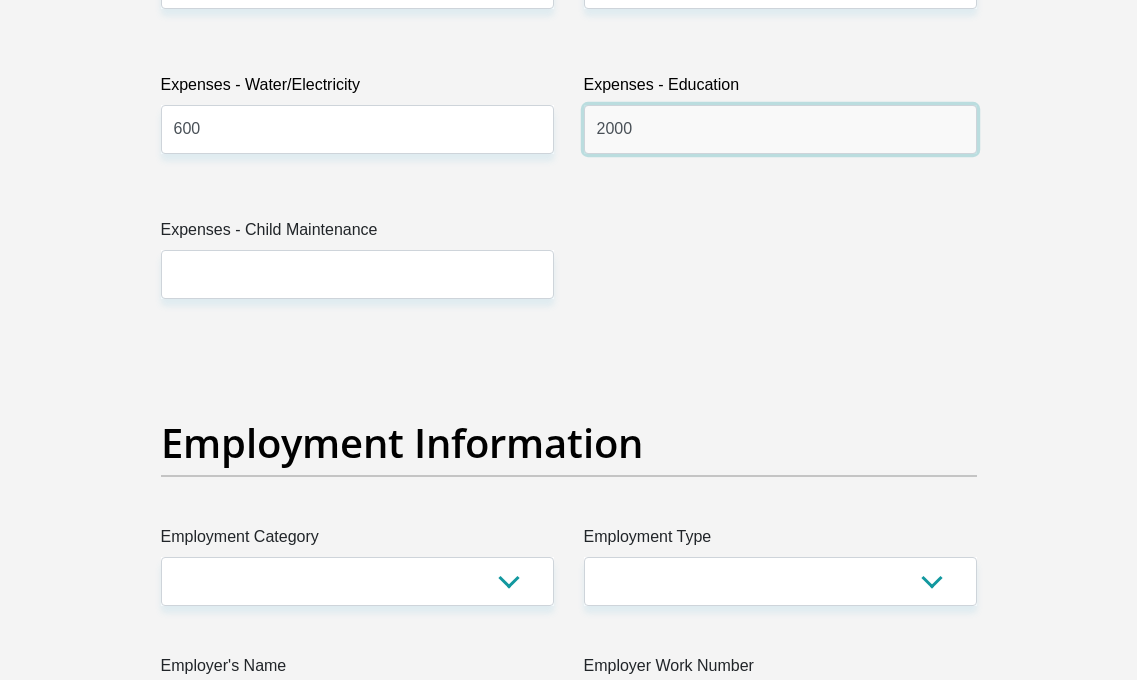 type on "2000" 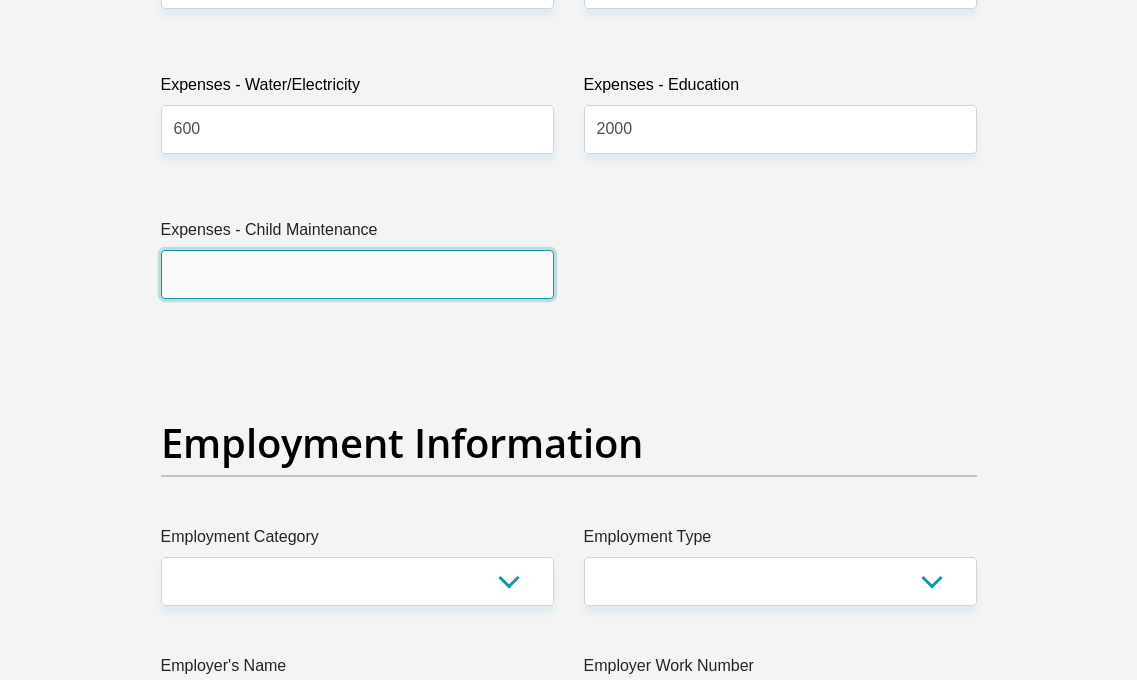 click on "Expenses - Child Maintenance" at bounding box center (357, 274) 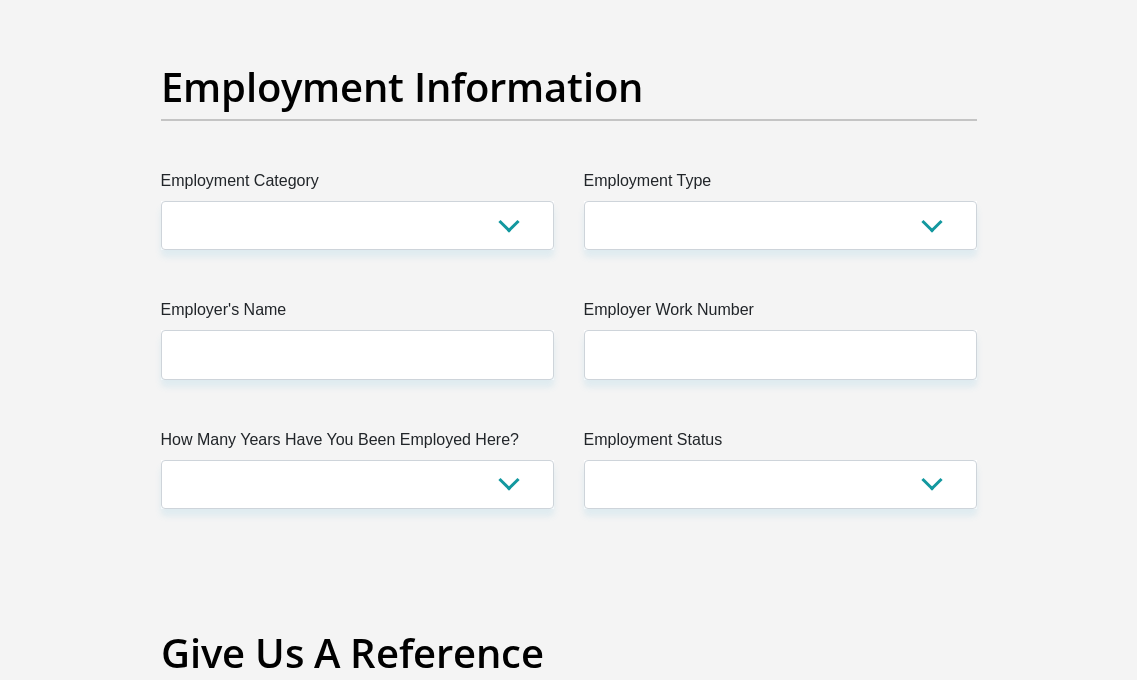 scroll, scrollTop: 3662, scrollLeft: 0, axis: vertical 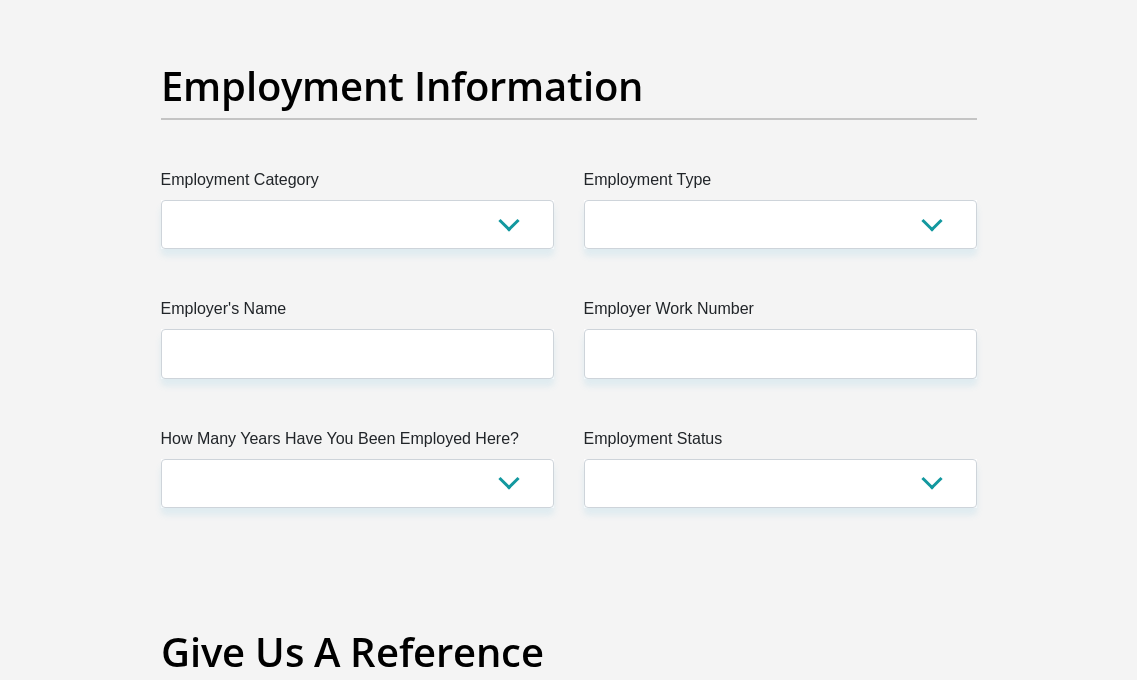type on "2000" 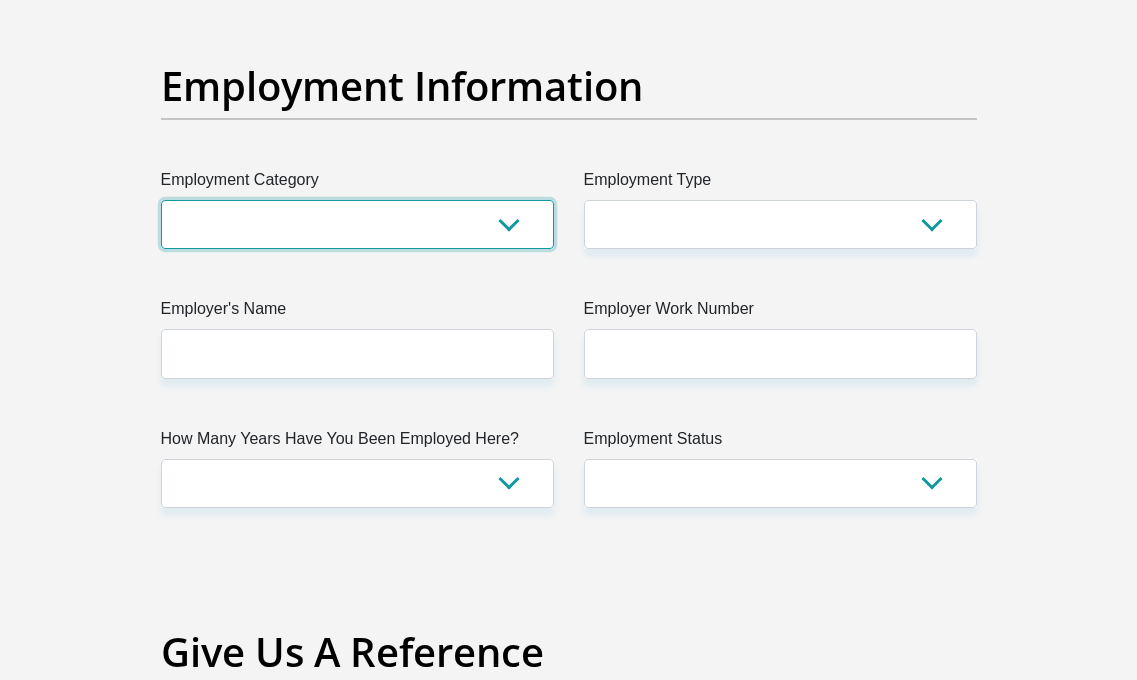 select on "71" 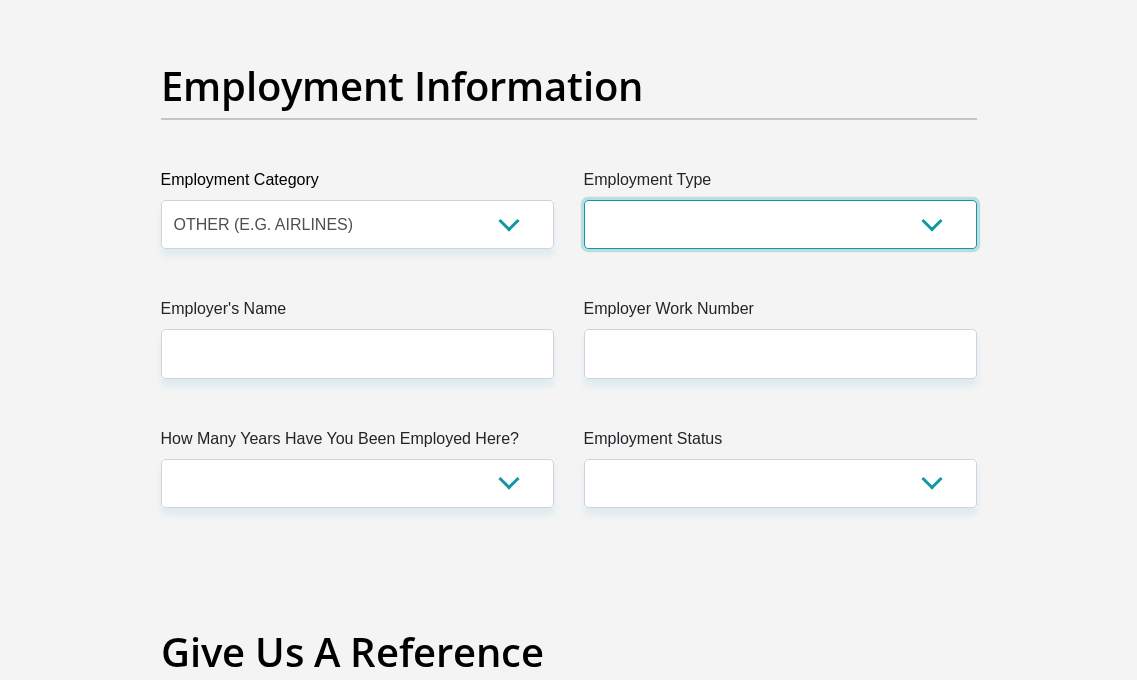 select on "Executive" 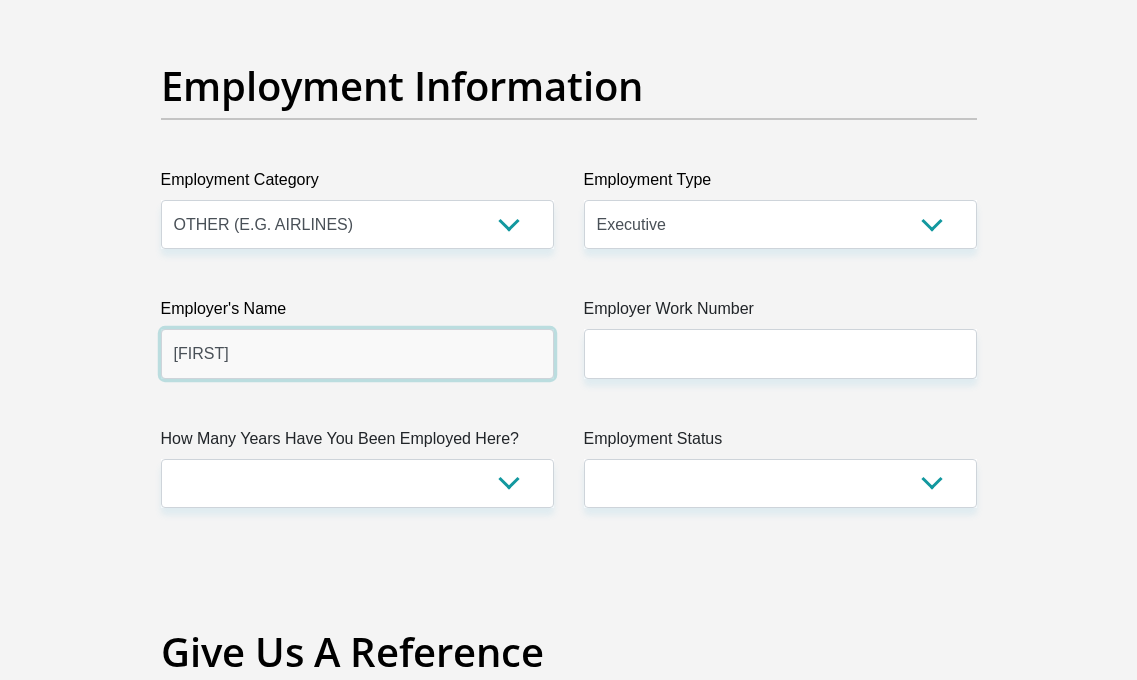 type on "[FIRST]" 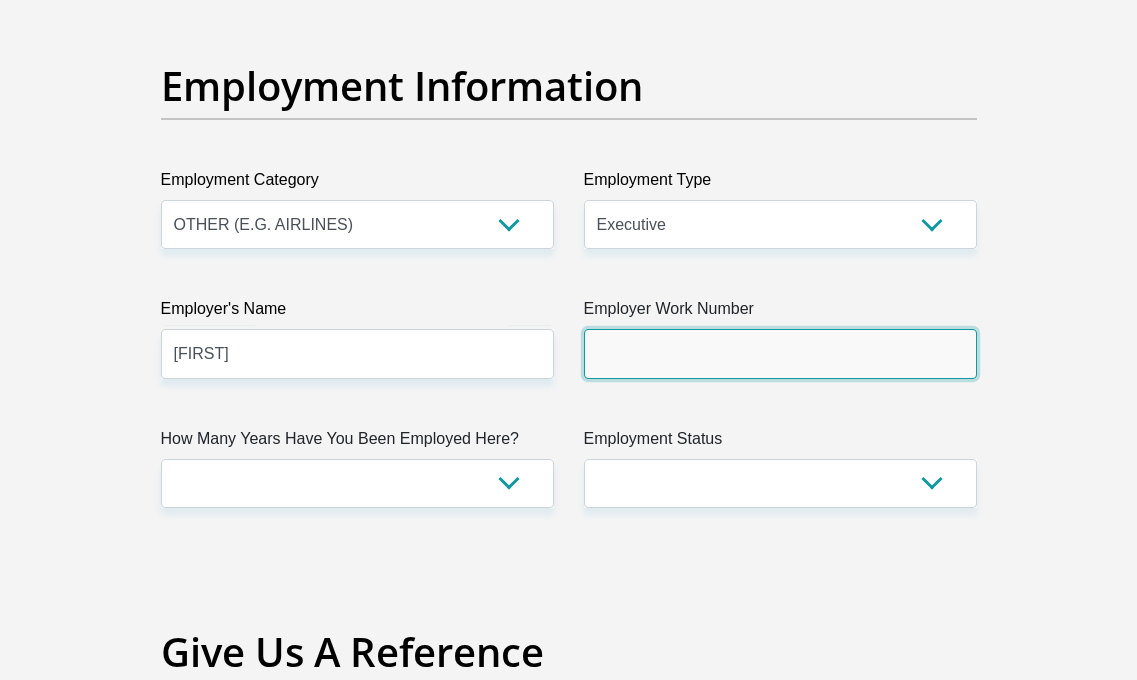 click on "Employer Work Number" at bounding box center (780, 353) 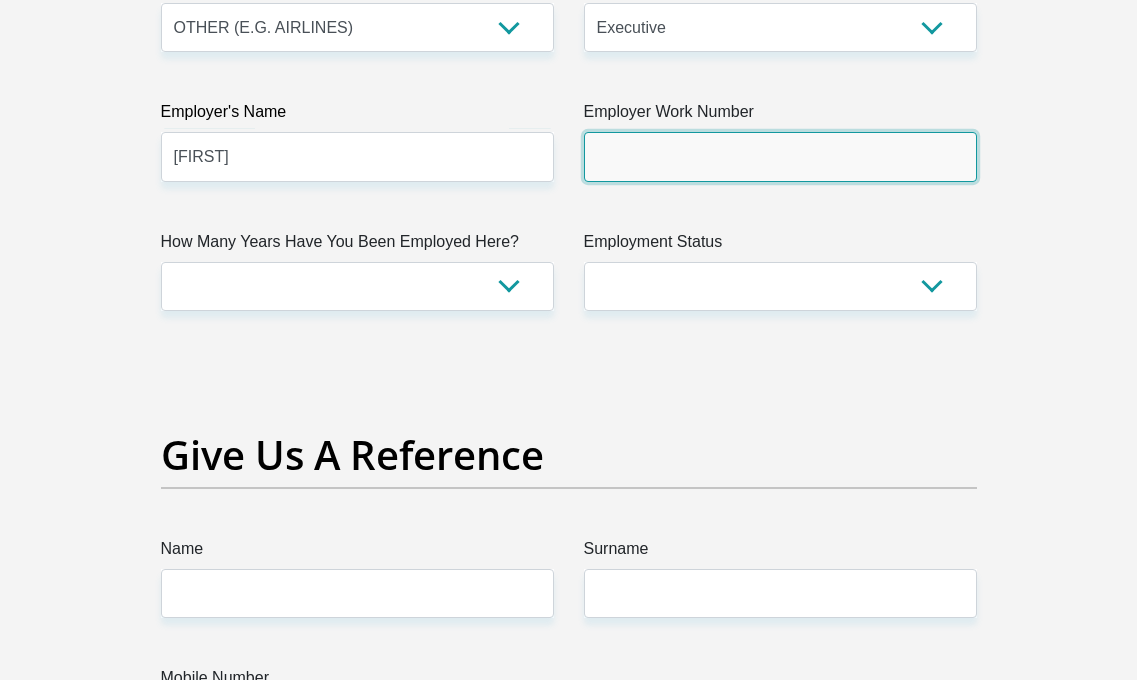 scroll, scrollTop: 3870, scrollLeft: 0, axis: vertical 